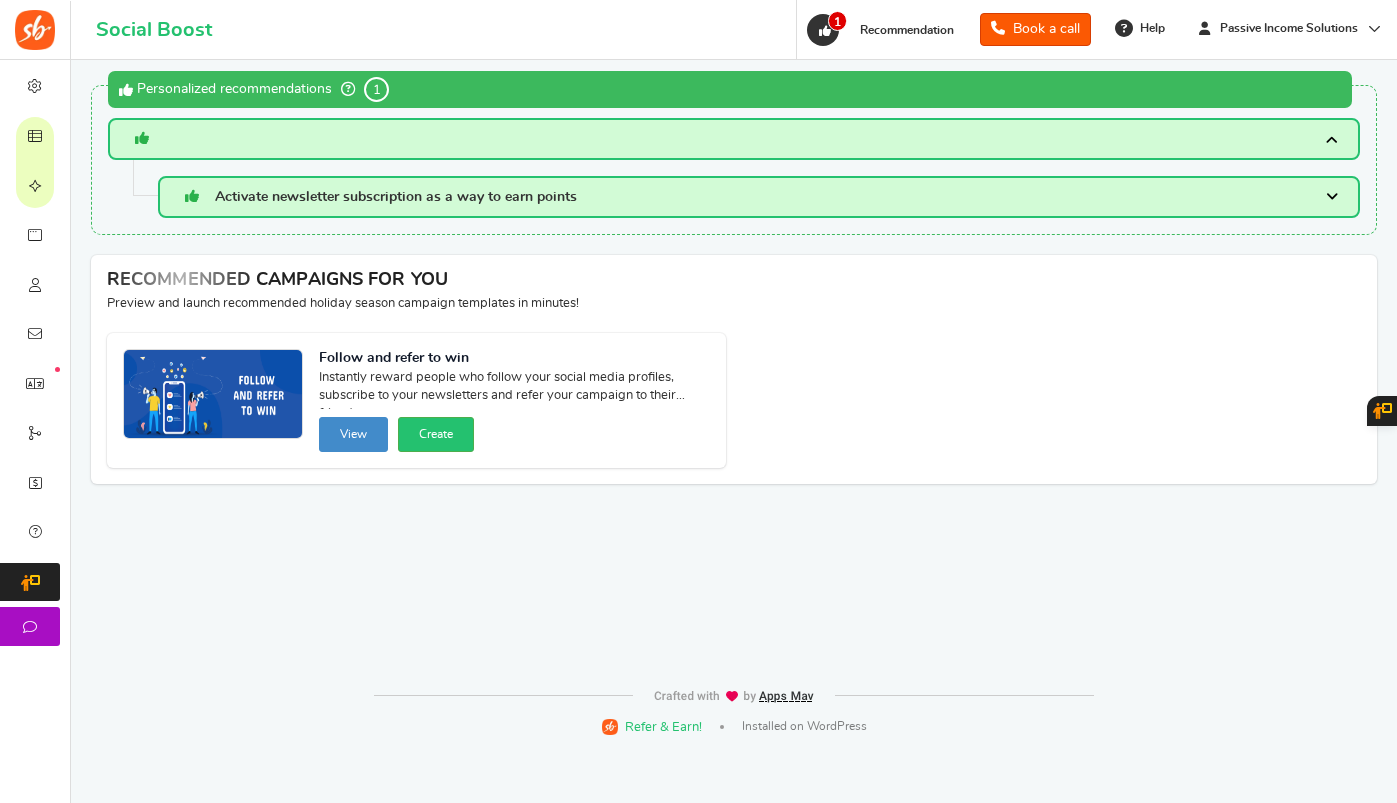 scroll, scrollTop: 0, scrollLeft: 0, axis: both 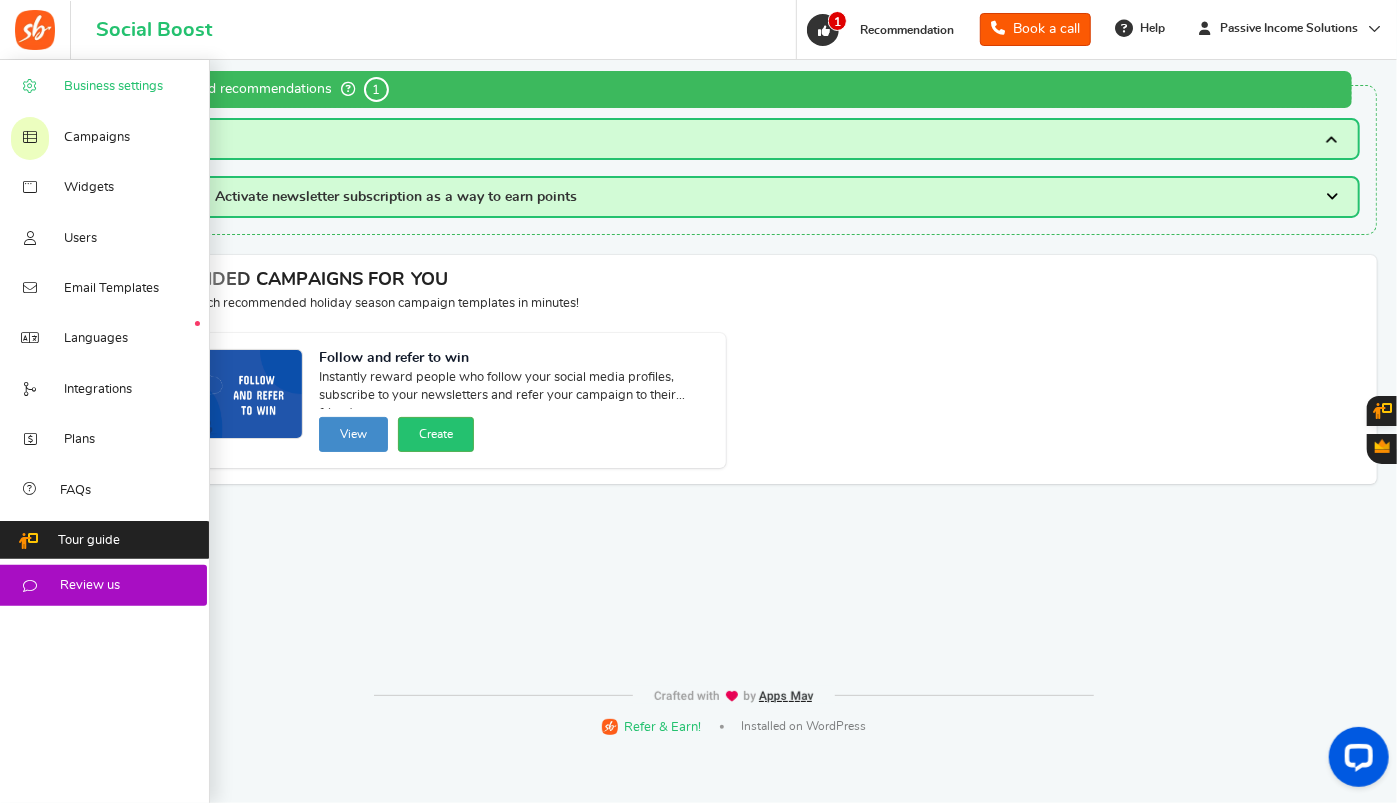 click on "Business settings" at bounding box center (113, 87) 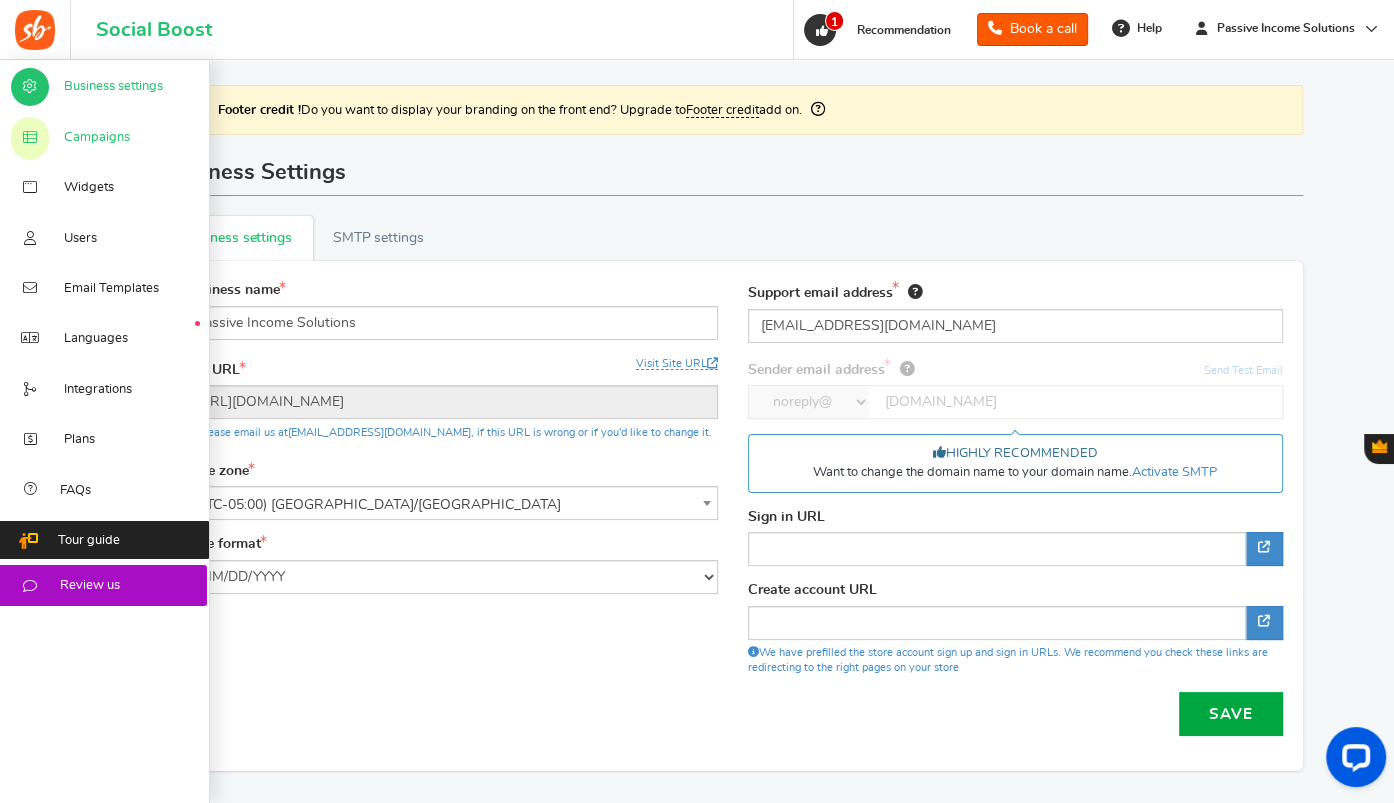 click on "Campaigns" at bounding box center [105, 136] 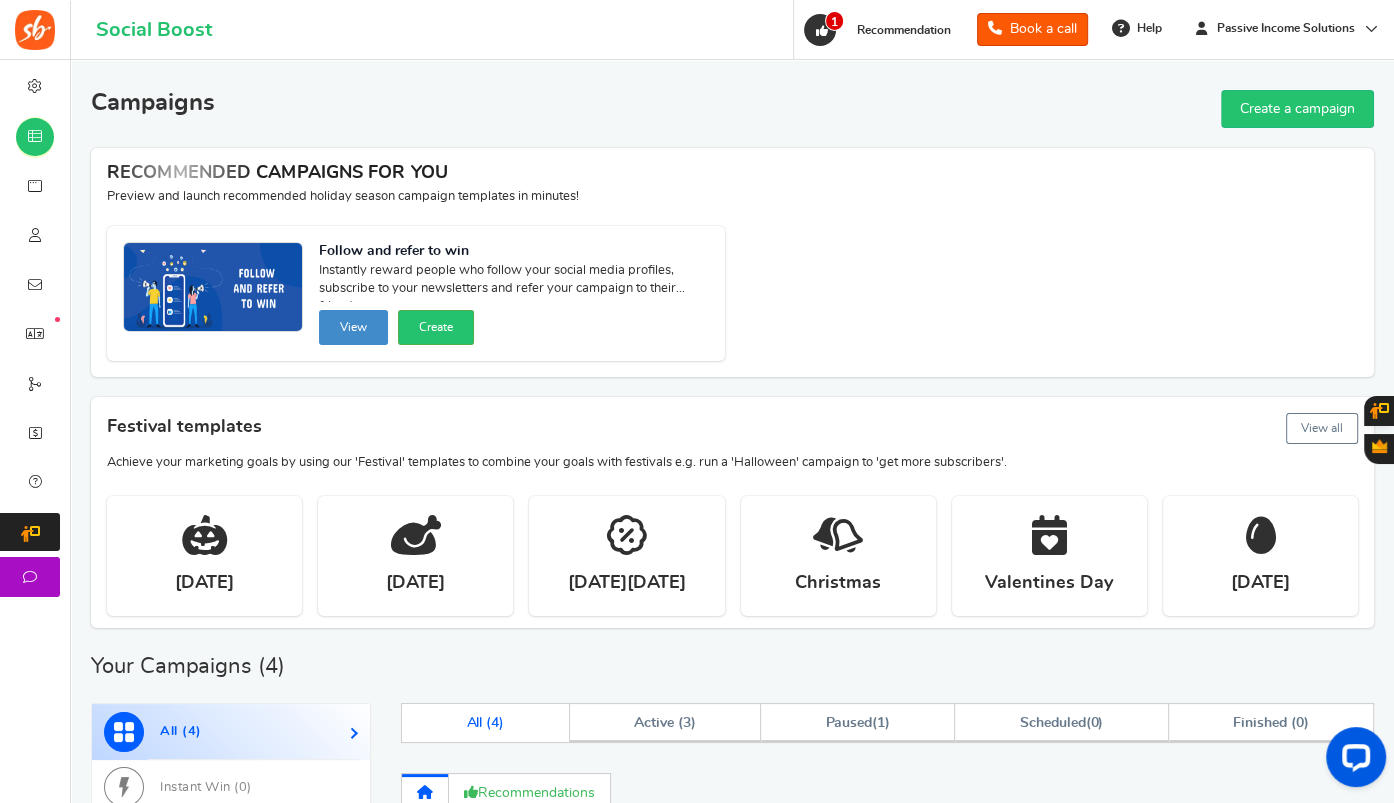 click on "X
Want to run giveaways, contests   and instant win campaigns?
View templates
Campaigns
Create a campaign
Action  Required
Customer accounts are disabled
For people to be added to your loyalty program, customer accounts in your Shopify store need to be set to  optional  or  required .
Password protected online store
Your online store is protected with a password. Only customers with the password can access it.
Fix now
Fix now
Verify" at bounding box center (732, 1172) 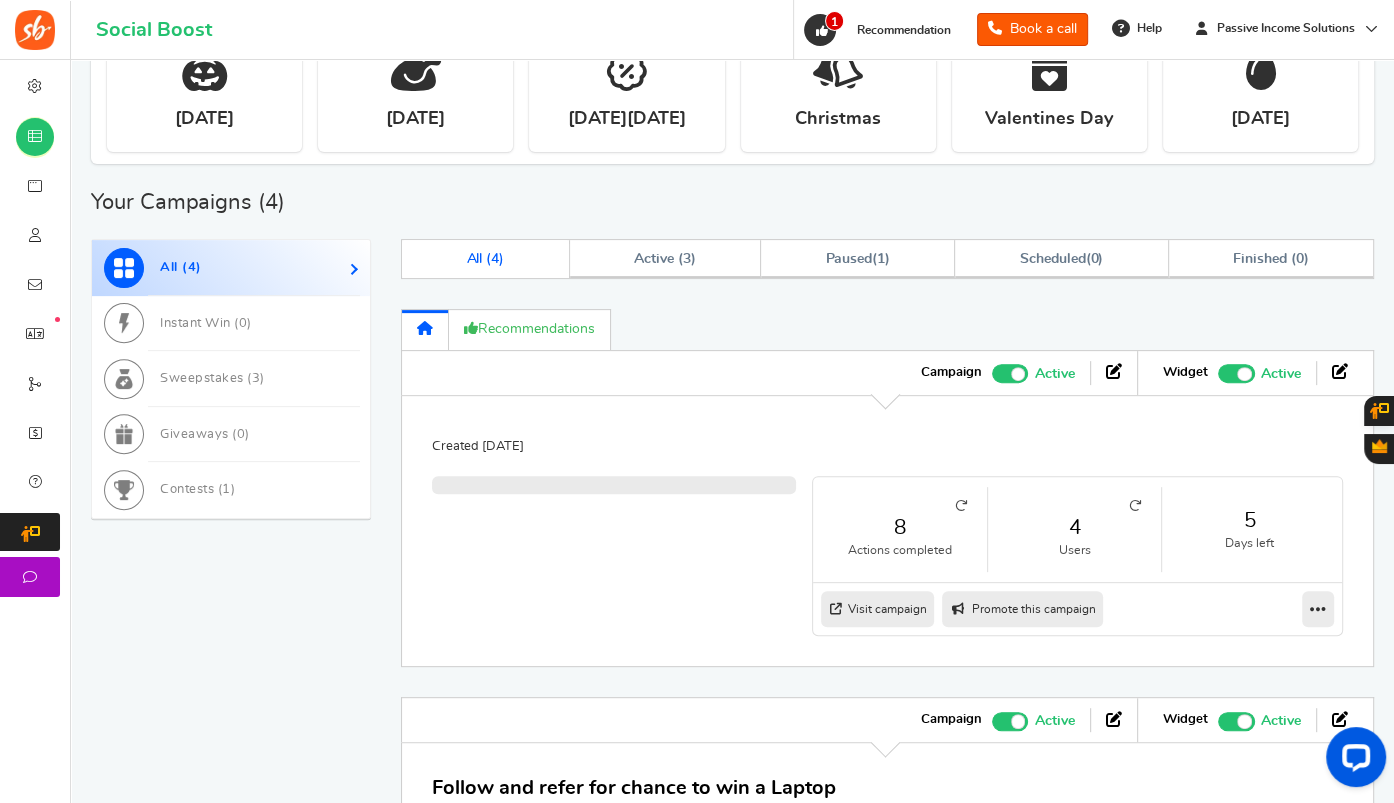 scroll, scrollTop: 533, scrollLeft: 0, axis: vertical 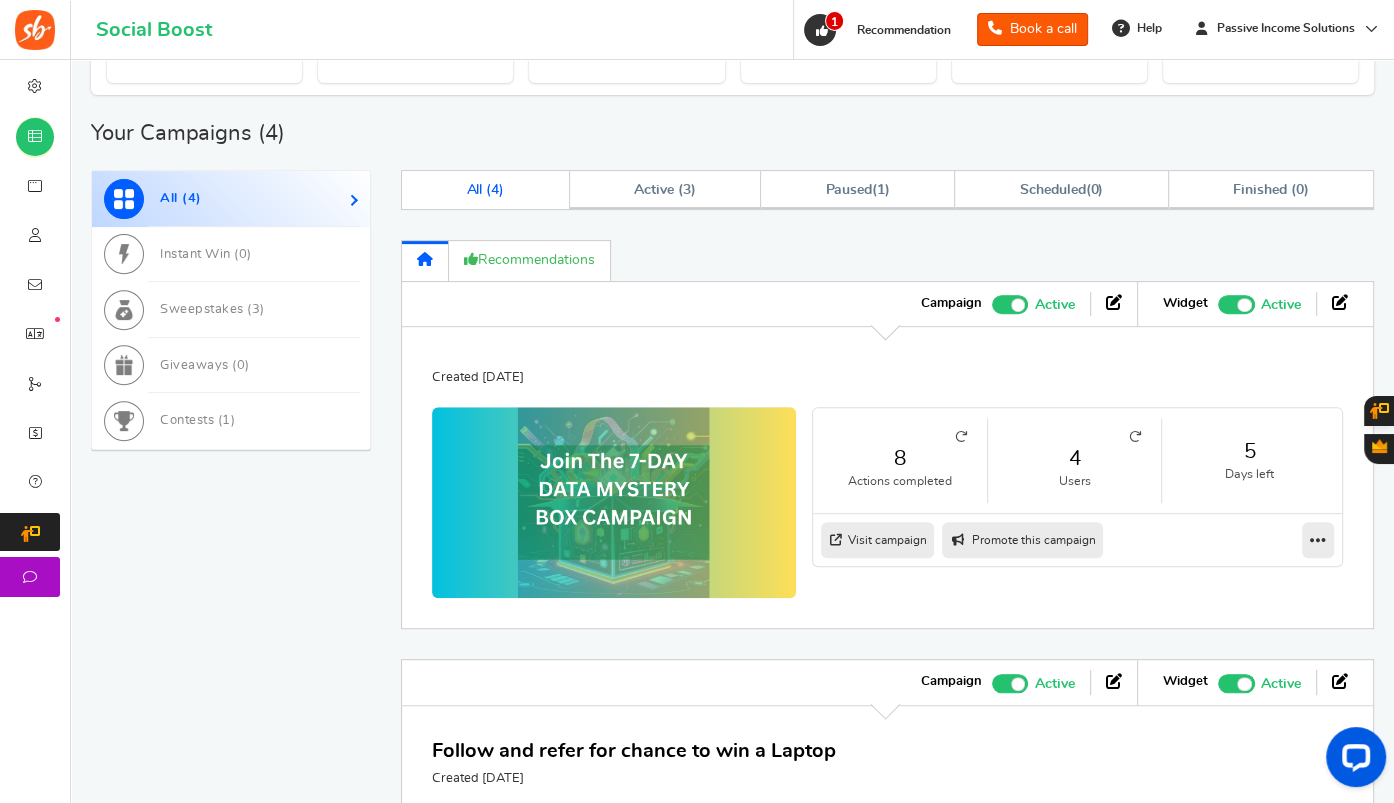 click on "4" at bounding box center [1074, 458] 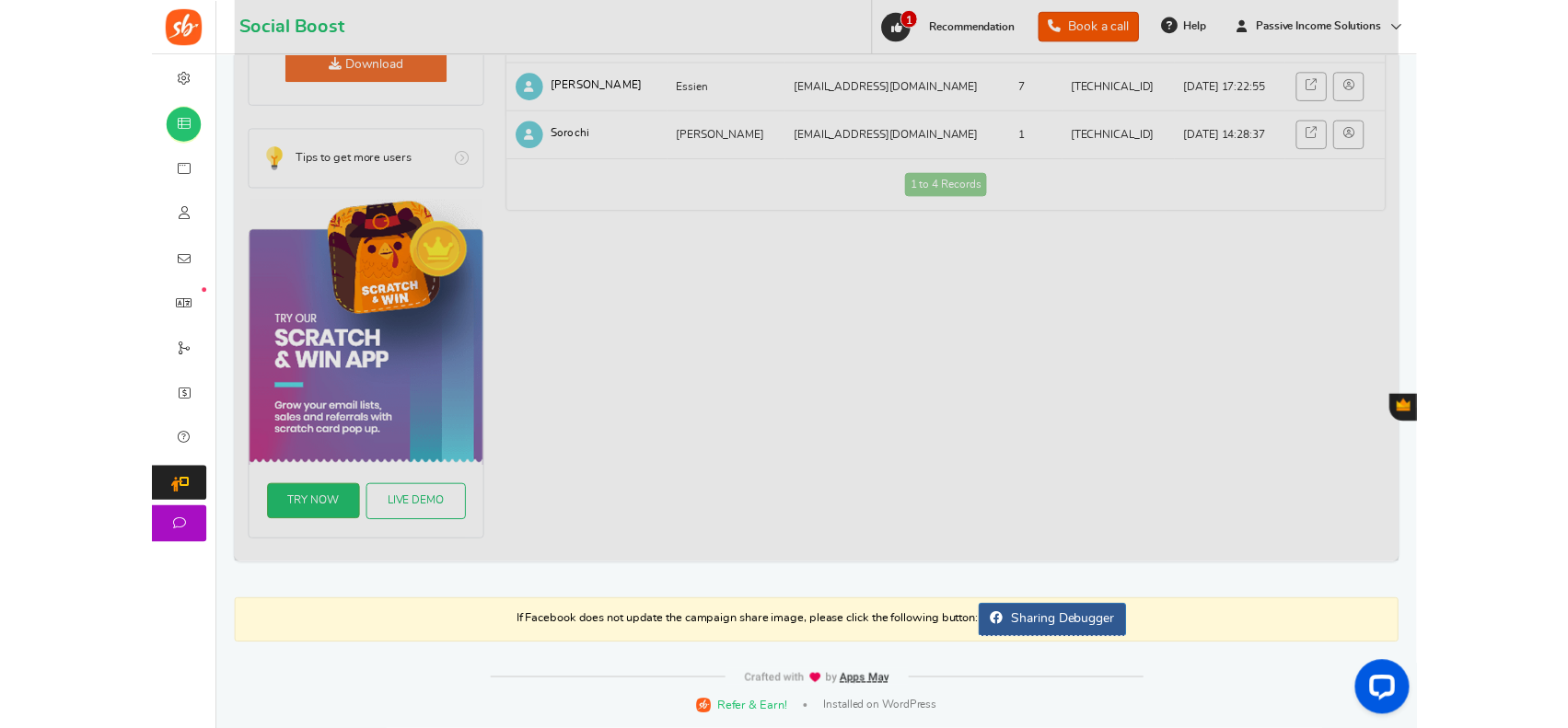 scroll, scrollTop: 0, scrollLeft: 0, axis: both 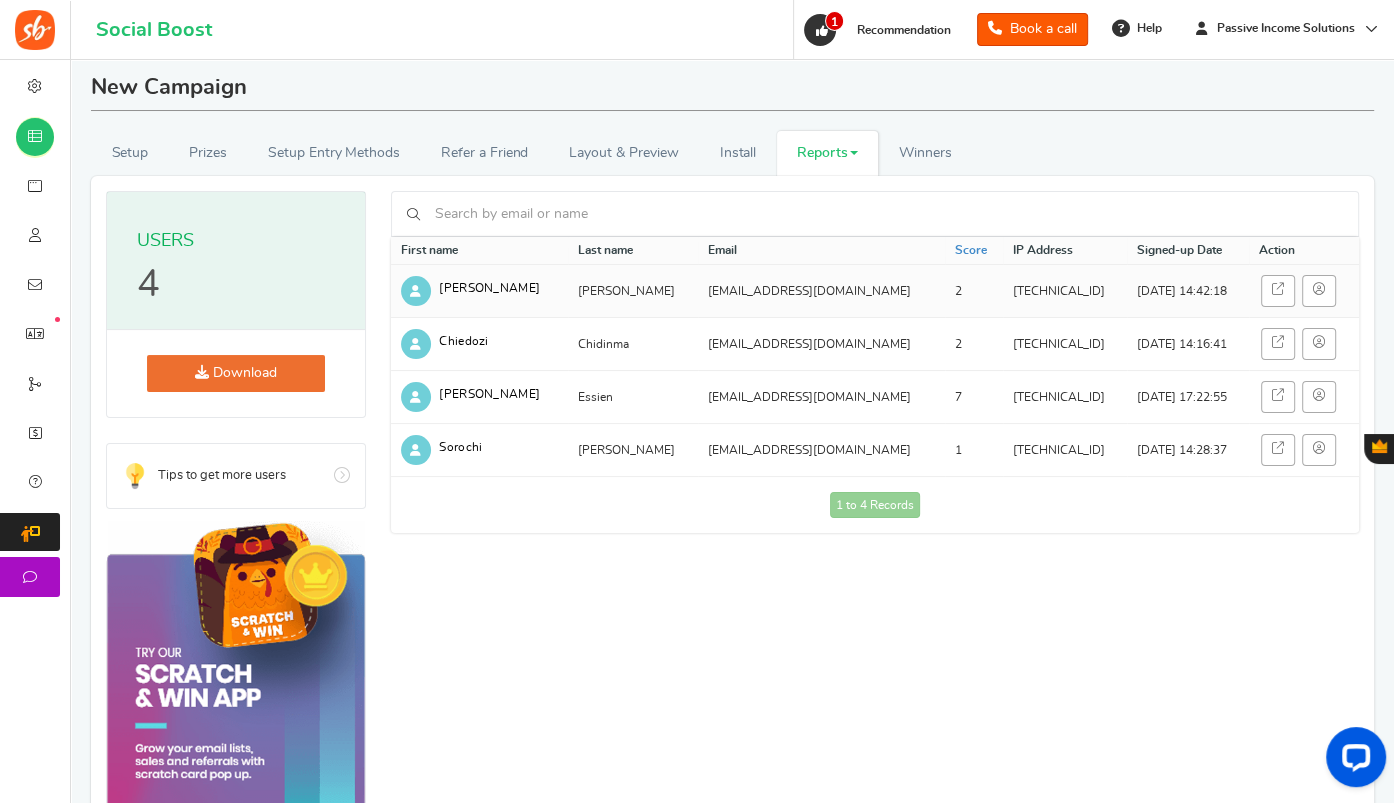 click at bounding box center (416, 291) 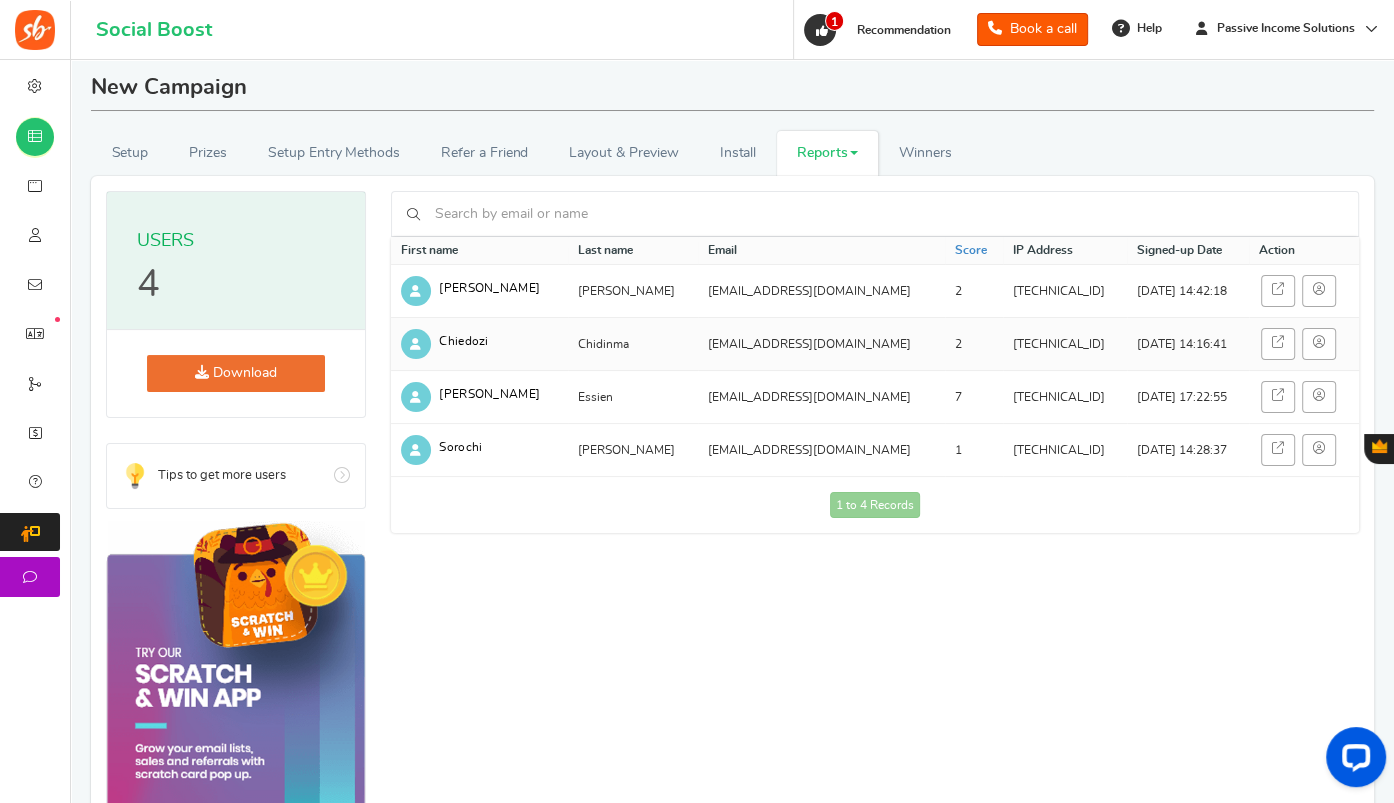 click at bounding box center [416, 344] 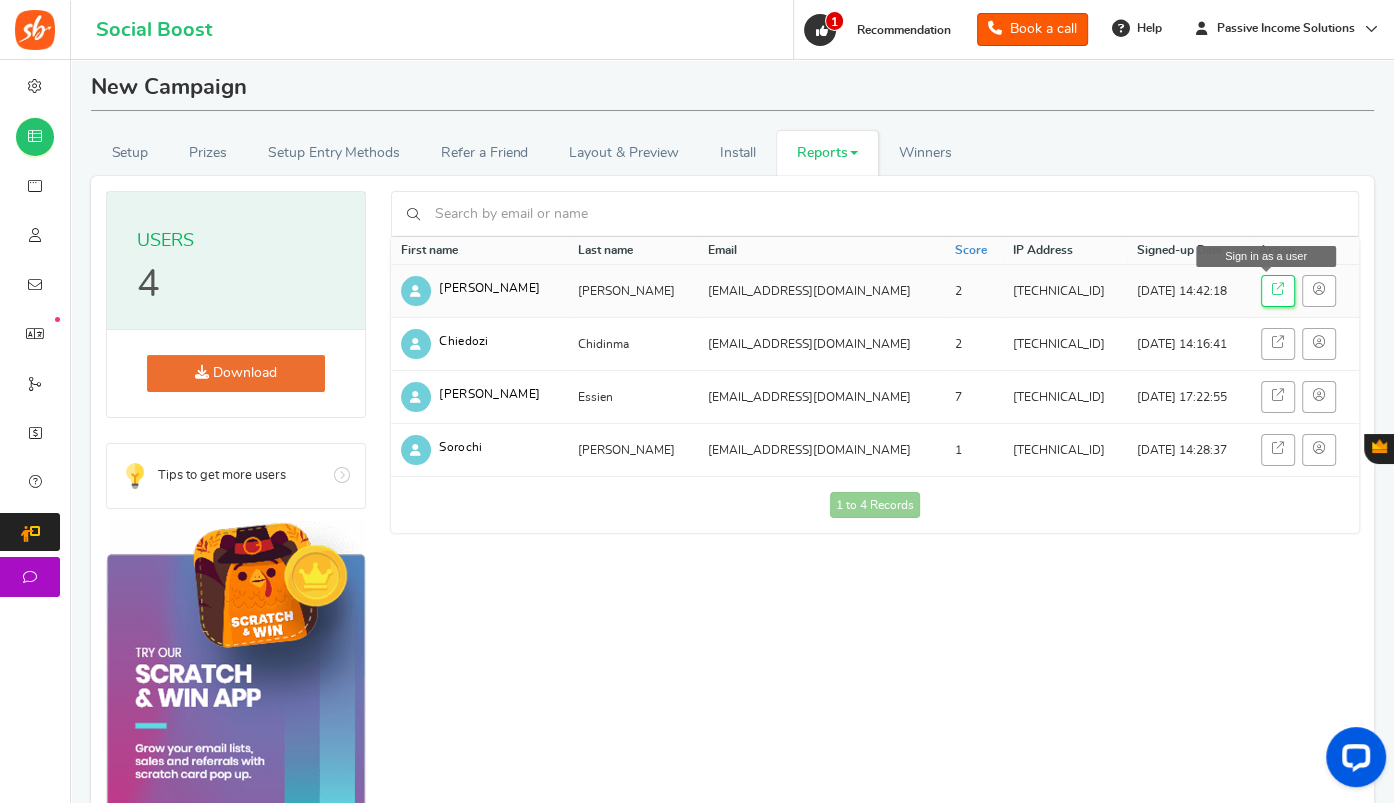 click at bounding box center [1278, 291] 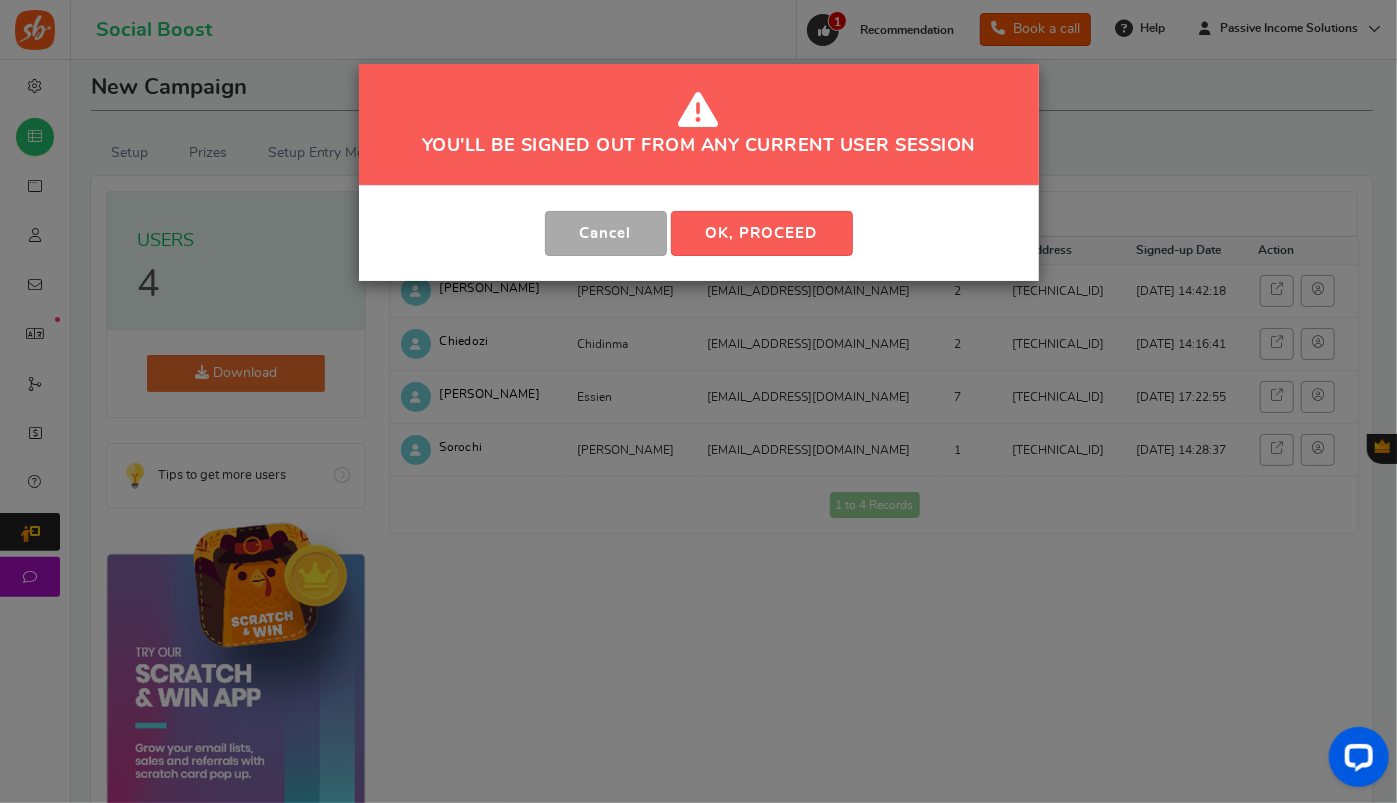 click on "You'll be signed out from any current user session
Cancel
OK, PROCEED" at bounding box center [698, 401] 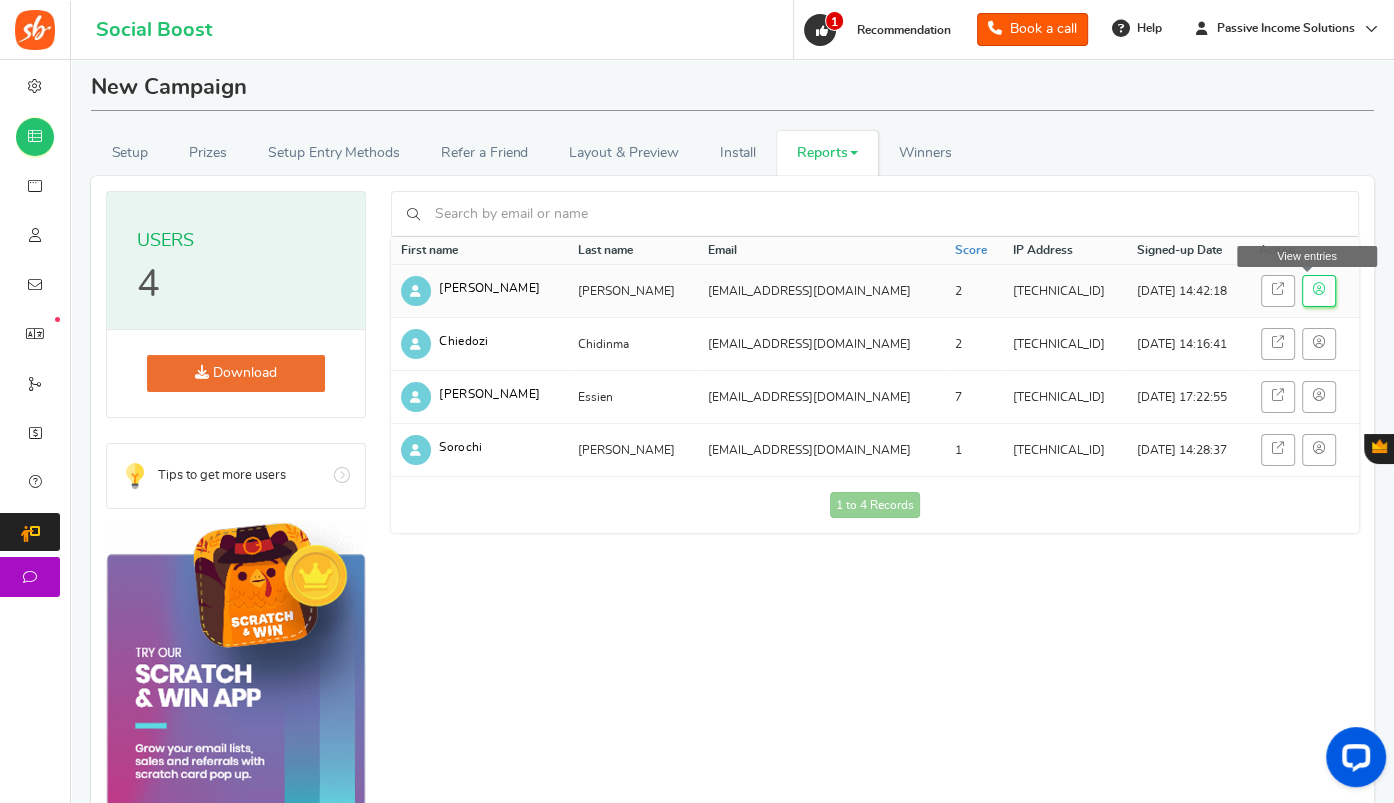click at bounding box center [1319, 289] 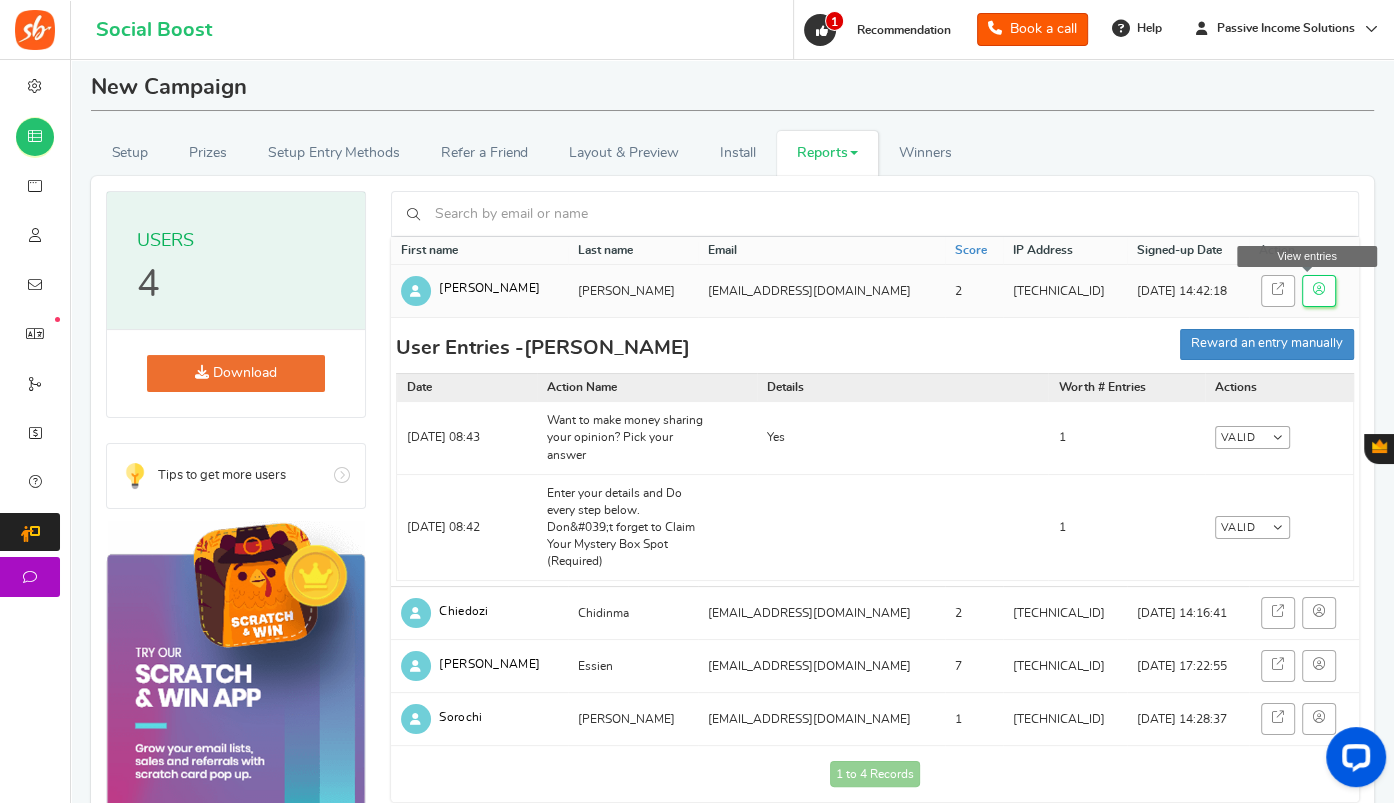 click at bounding box center [1319, 289] 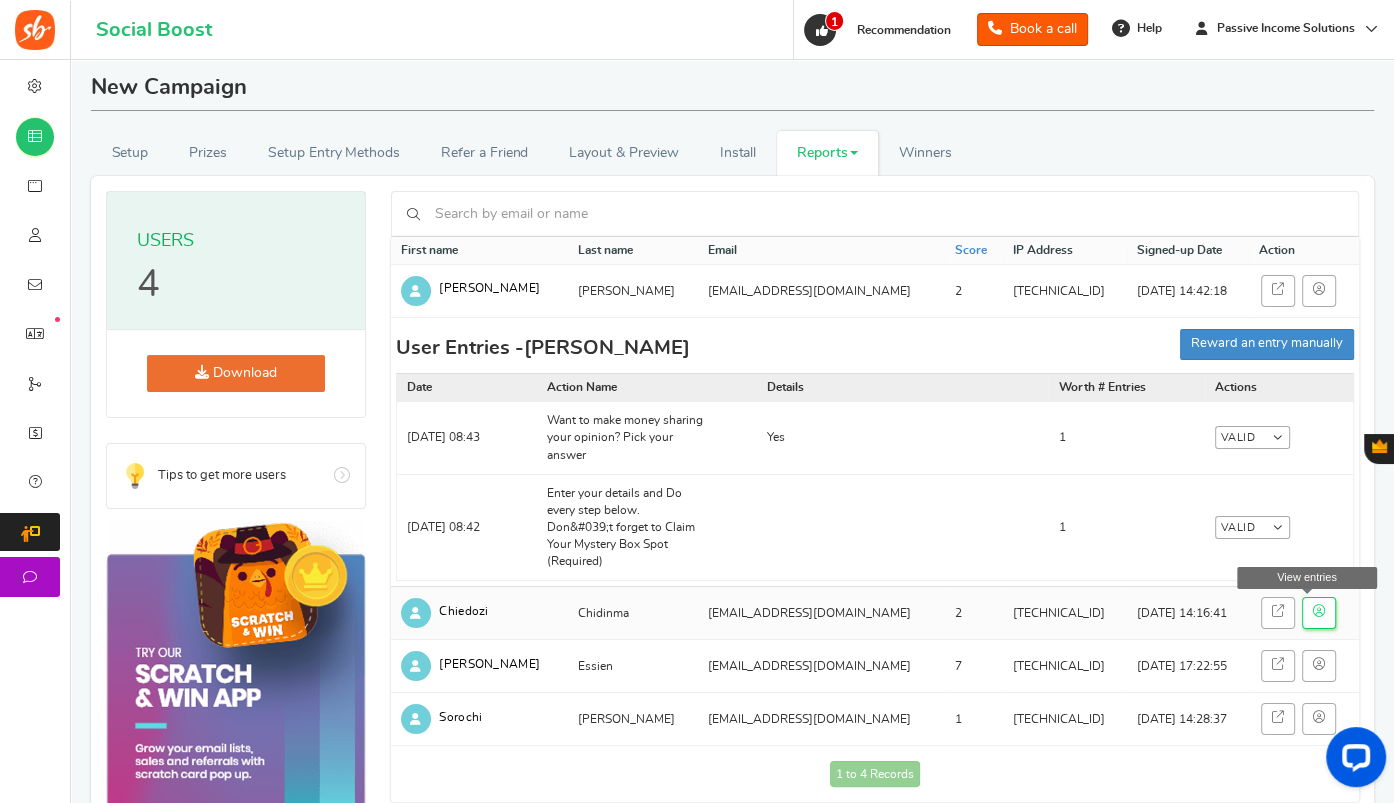 click at bounding box center (1319, 613) 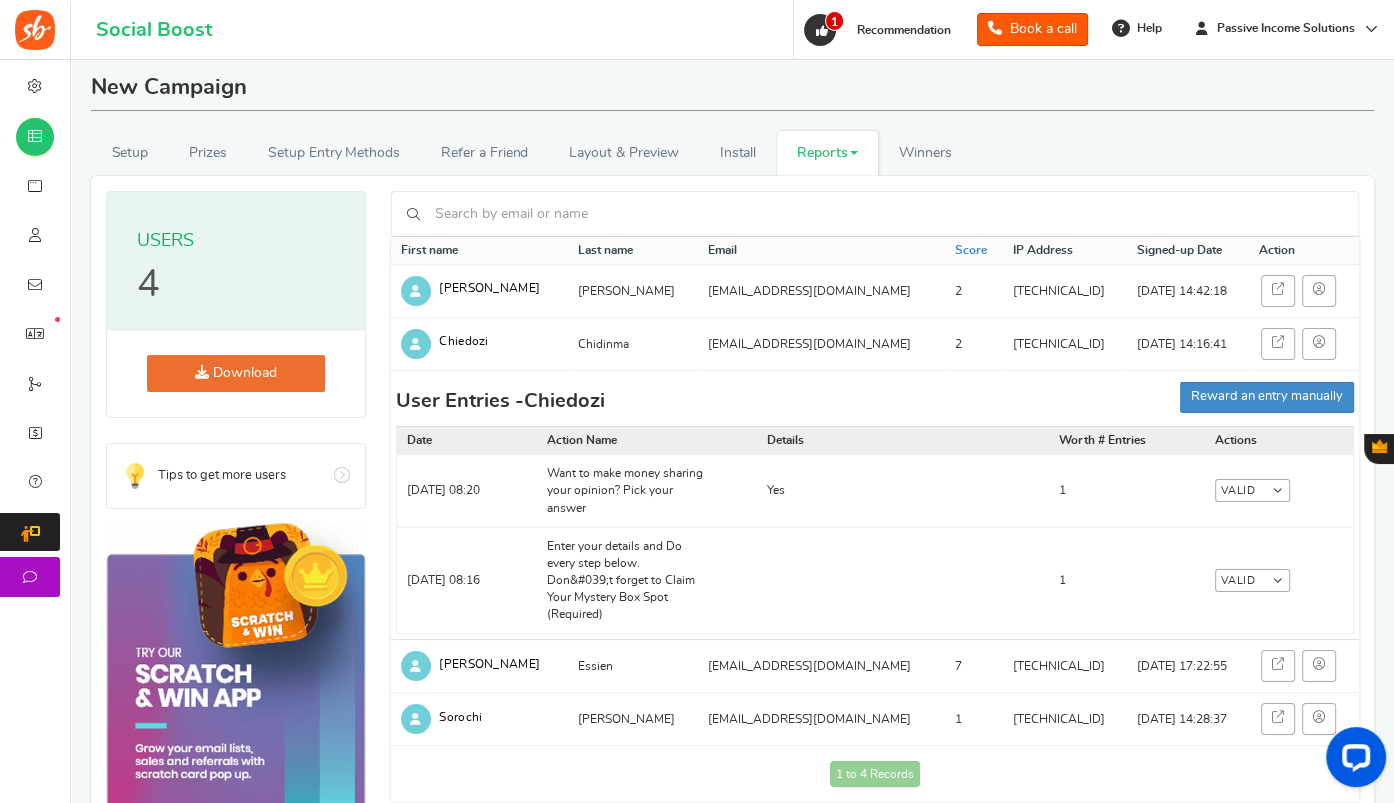 click on "Setup
Prizes
Setup Entry Methods
Reward Setup
Refer a Friend
Layout & Preview
Layout & Preview
Install
Reports
Analytics
Users
Entries
Referral Stats
Winners" at bounding box center [732, 153] 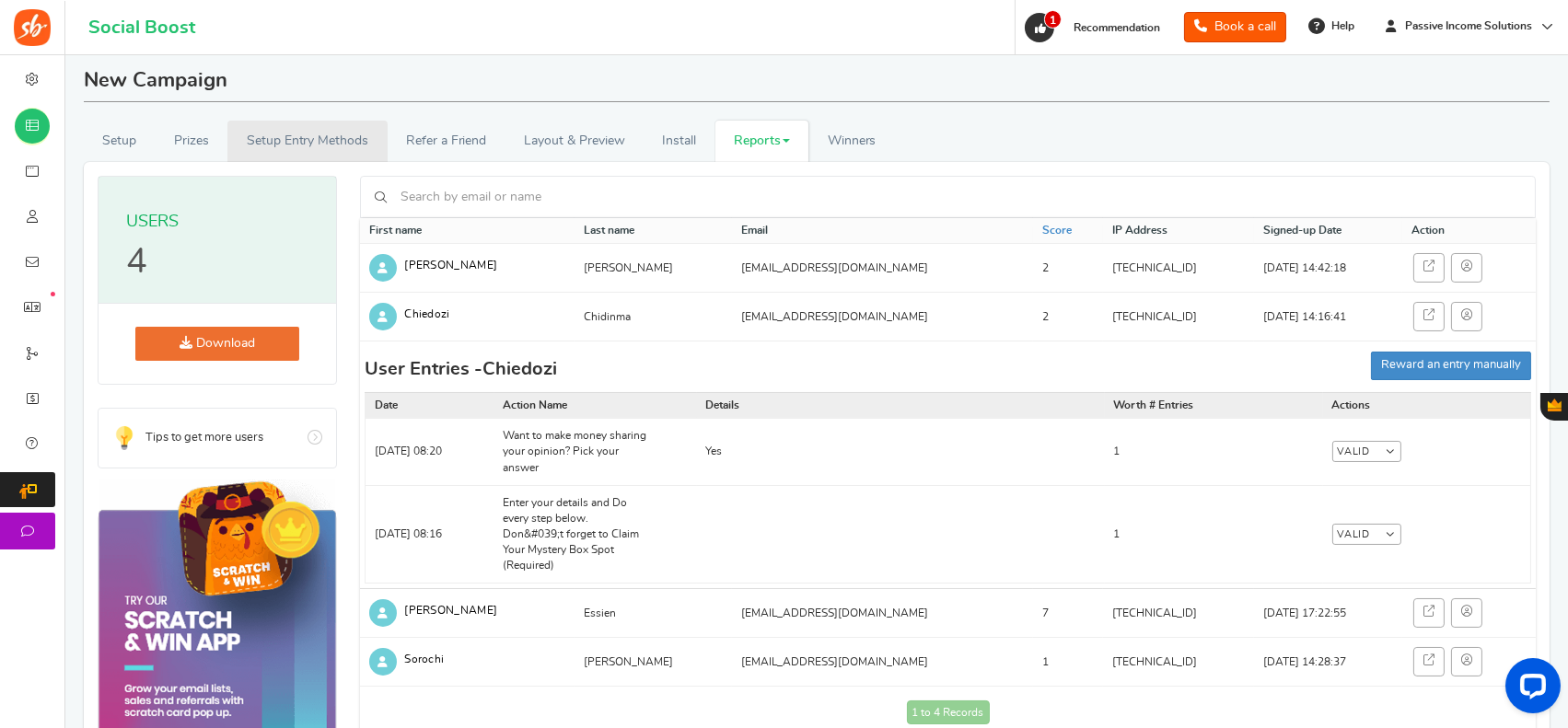 click on "Setup Entry Methods" at bounding box center (307, 141) 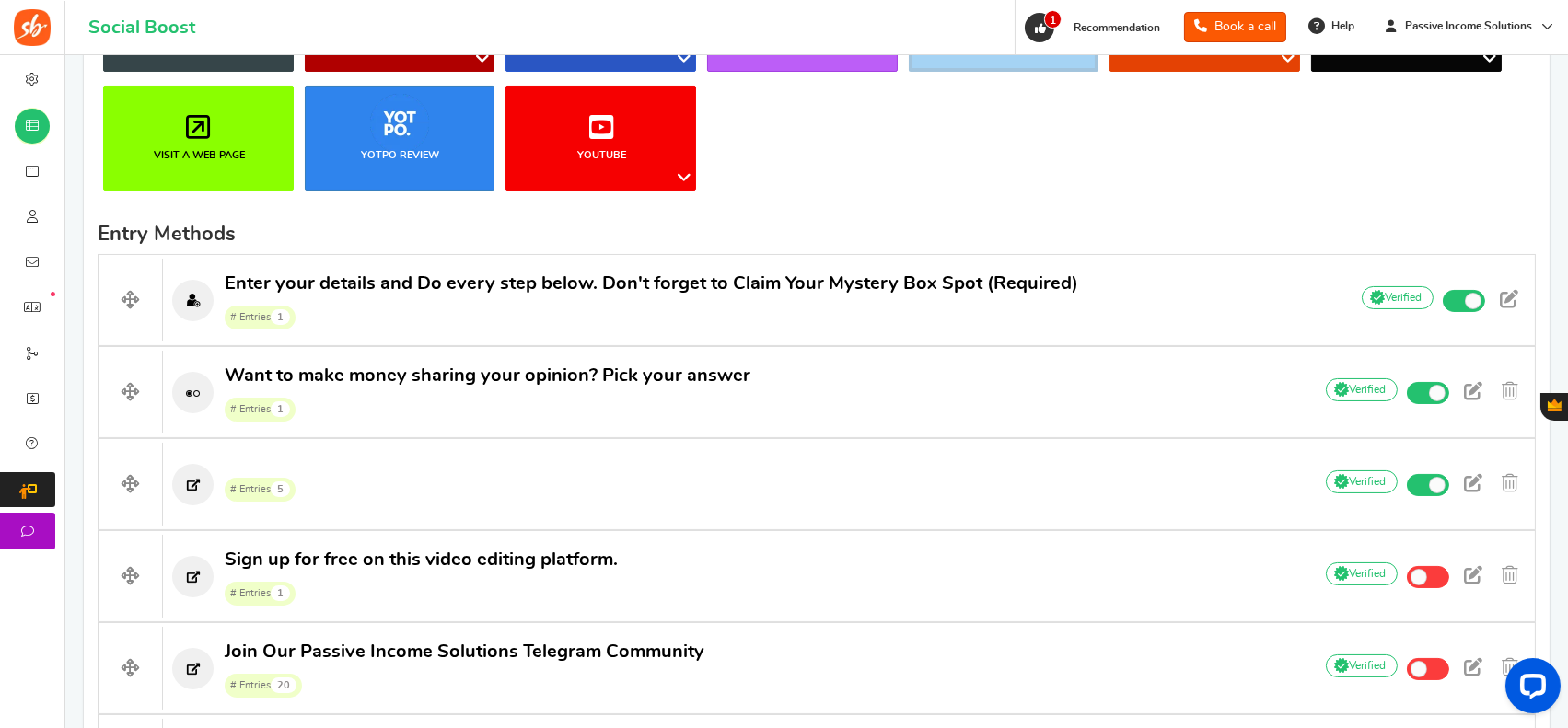 scroll, scrollTop: 434, scrollLeft: 0, axis: vertical 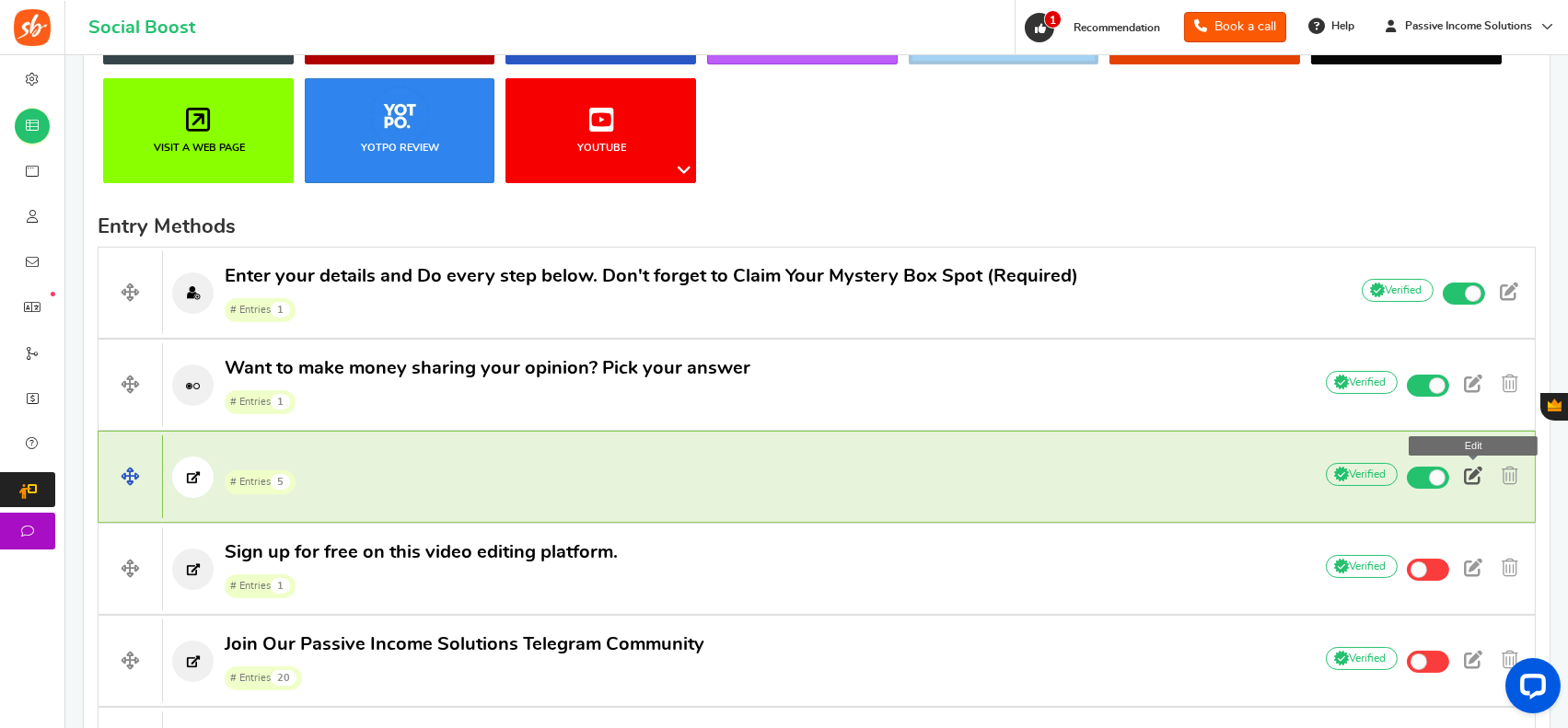 click at bounding box center [1473, 476] 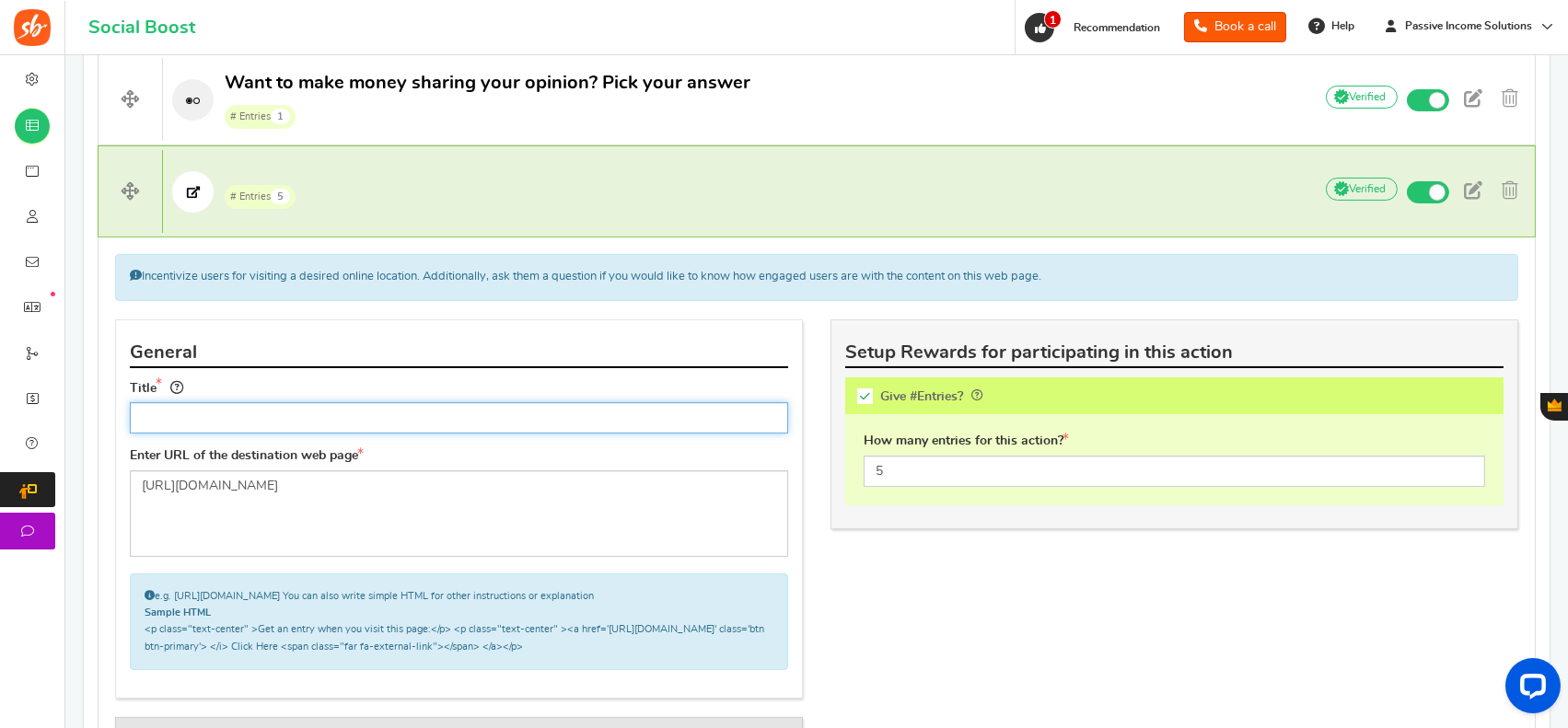 scroll, scrollTop: 745, scrollLeft: 0, axis: vertical 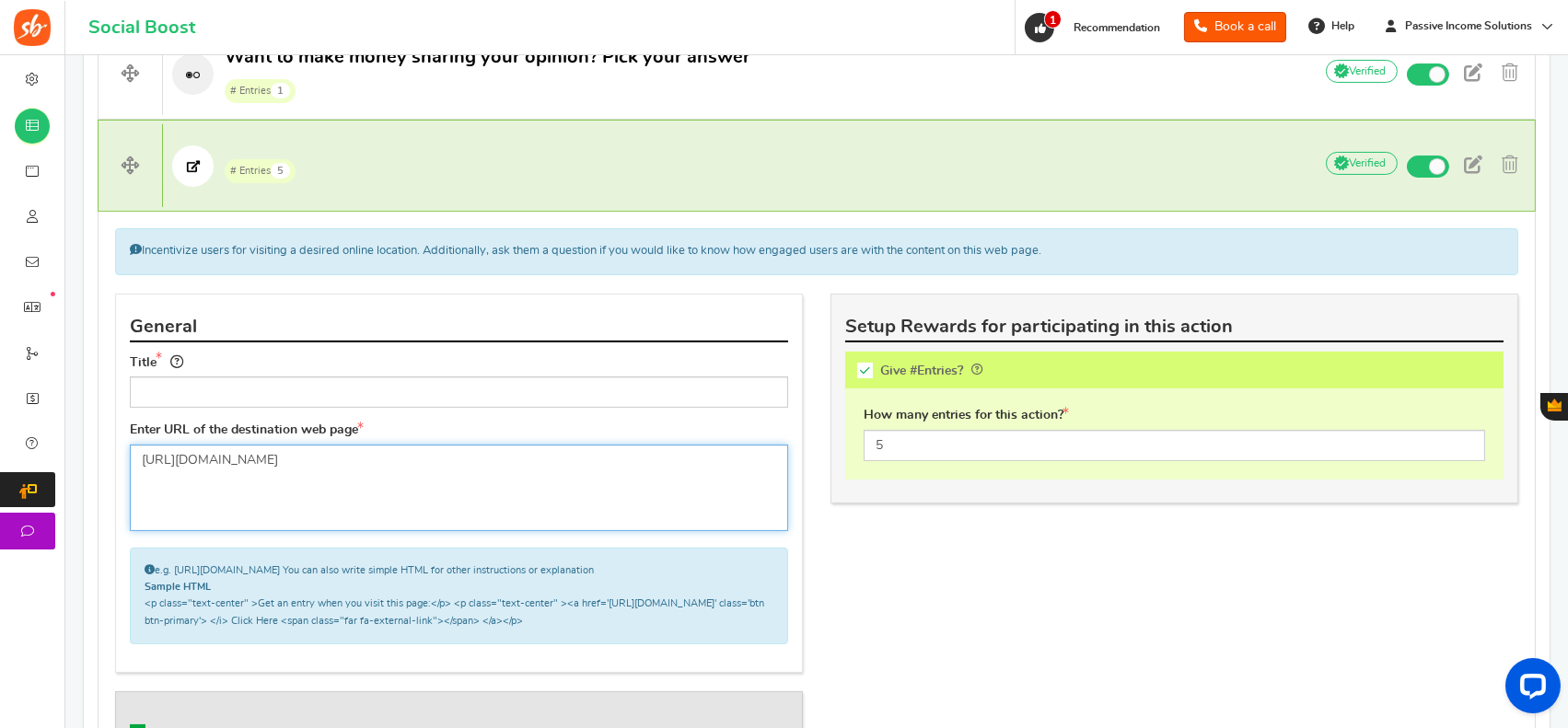 click on "[URL][DOMAIN_NAME]" at bounding box center [459, 488] 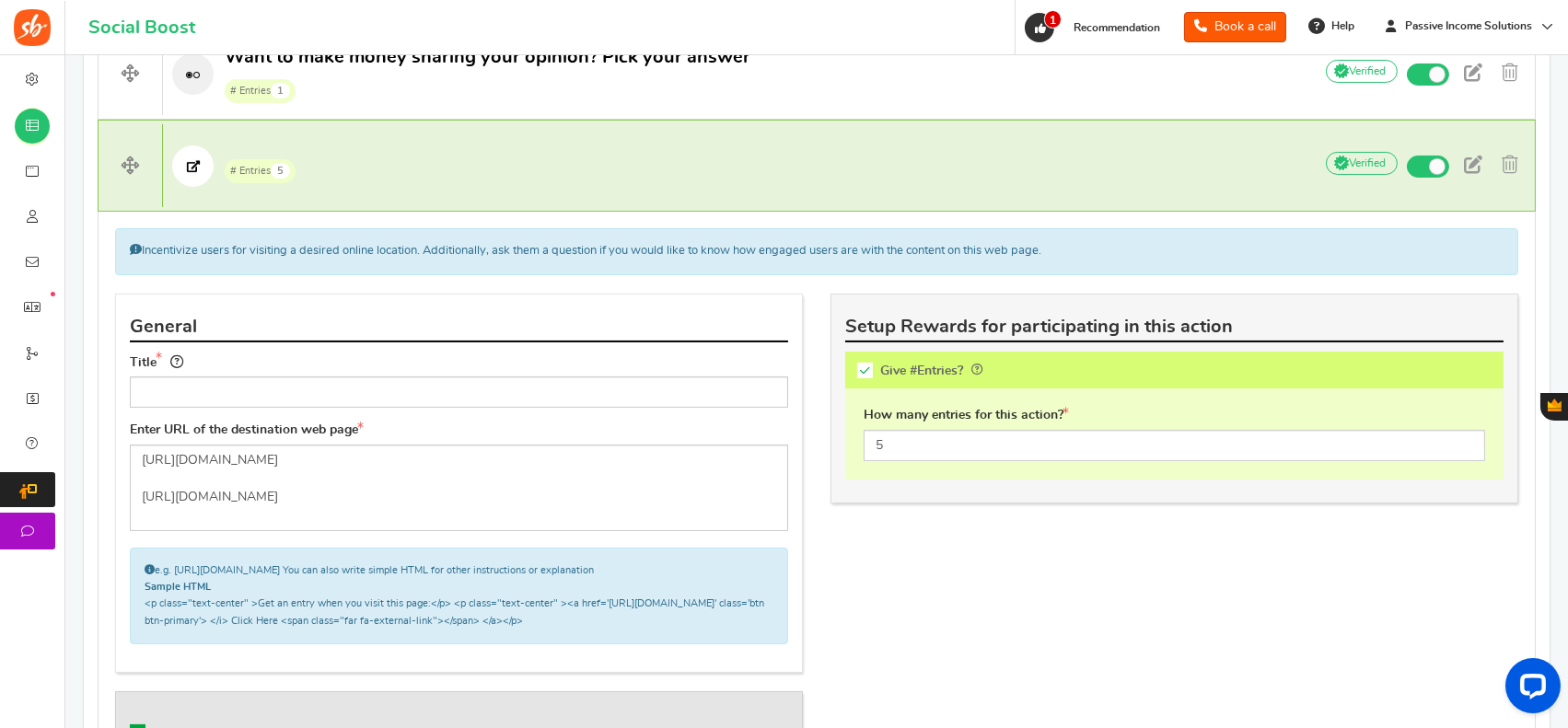 click on "Enter URL of the destination web page
[URL][DOMAIN_NAME]
e.g. [URL][DOMAIN_NAME]
You can also write simple HTML for other instructions or explanation
Sample HTML
<p class="text-center" >Get an entry when you visit this page:</p>
<p class="text-center" ><a href='[URL][DOMAIN_NAME]' class='btn btn-primary'> </i> Click Here <span class="far fa-external-link"></span> </a></p>" at bounding box center [459, 533] 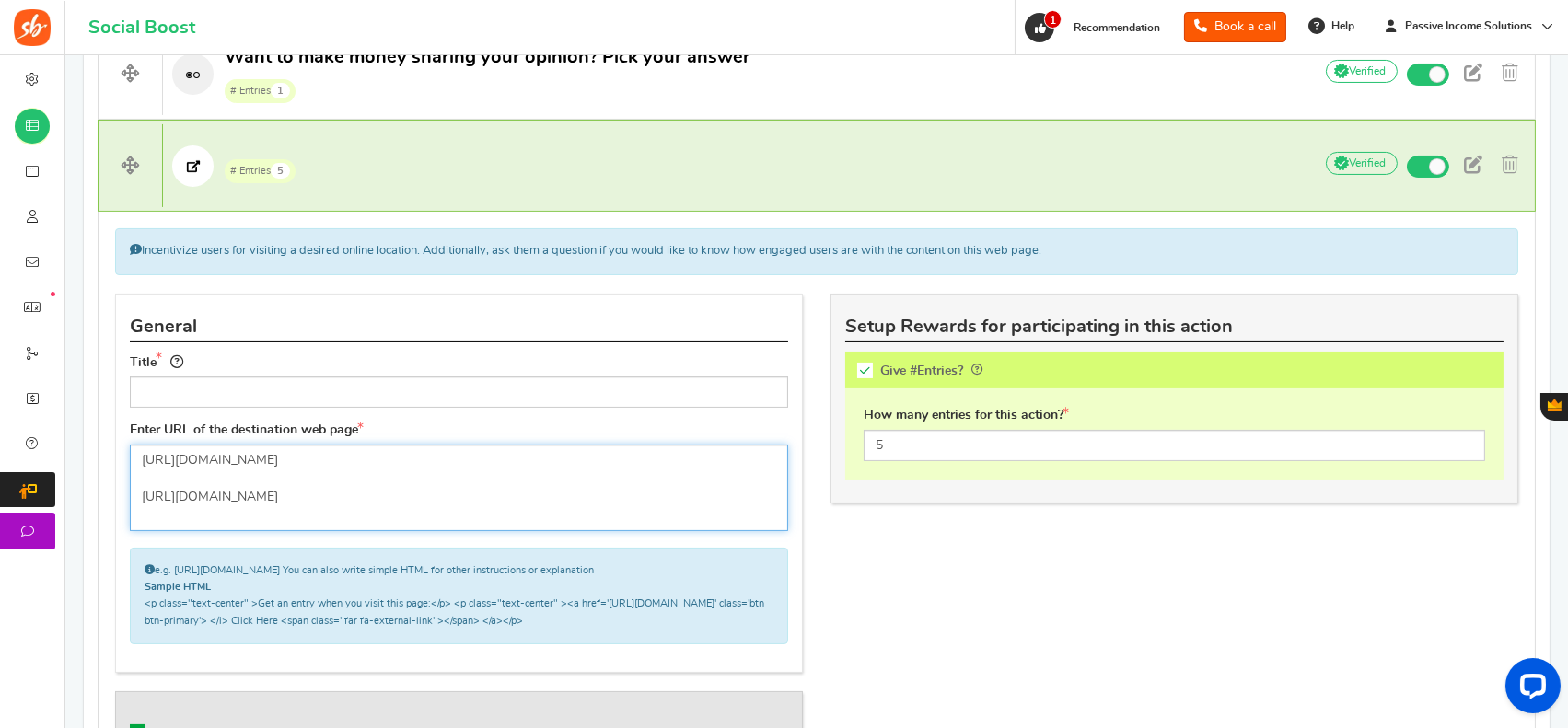click on "[URL][DOMAIN_NAME]" at bounding box center (459, 488) 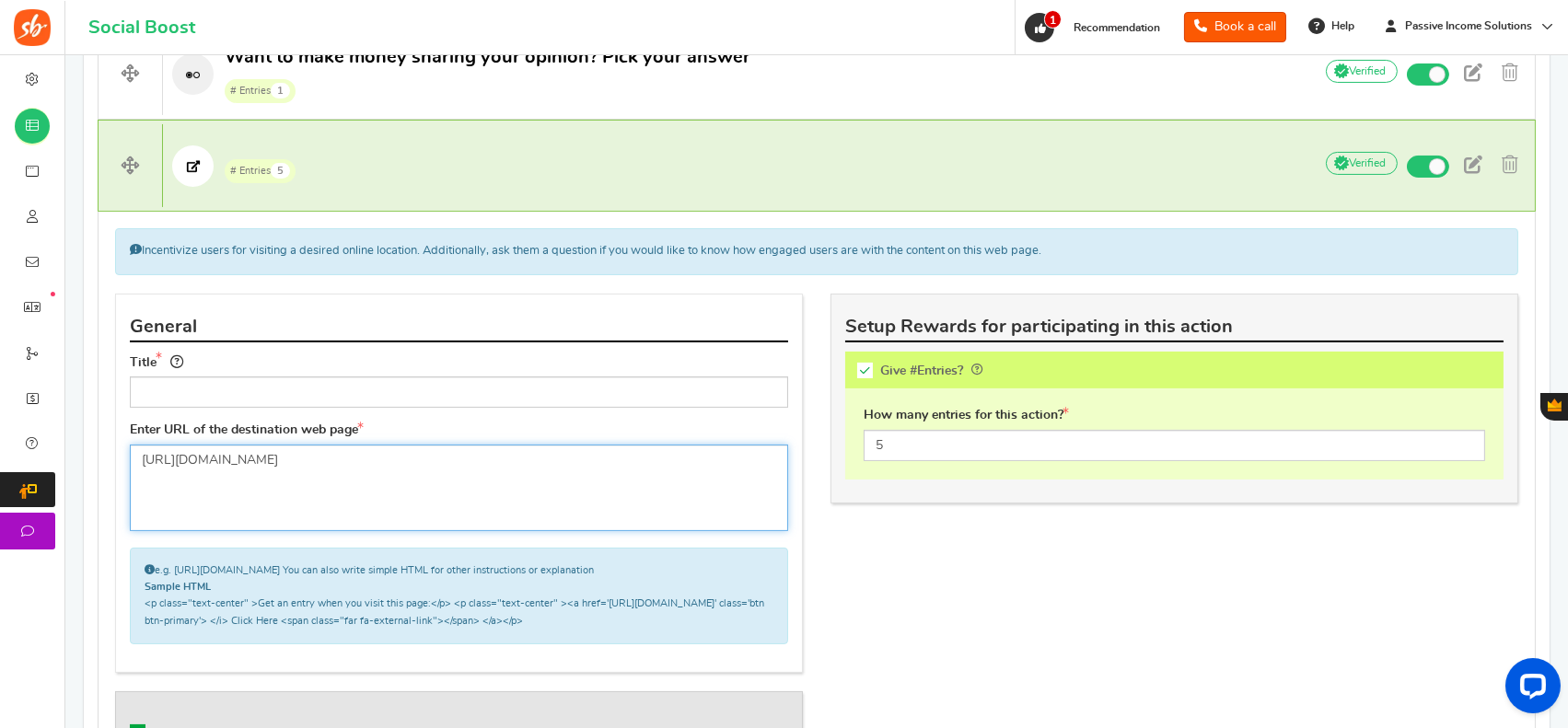 type on "[URL][DOMAIN_NAME]" 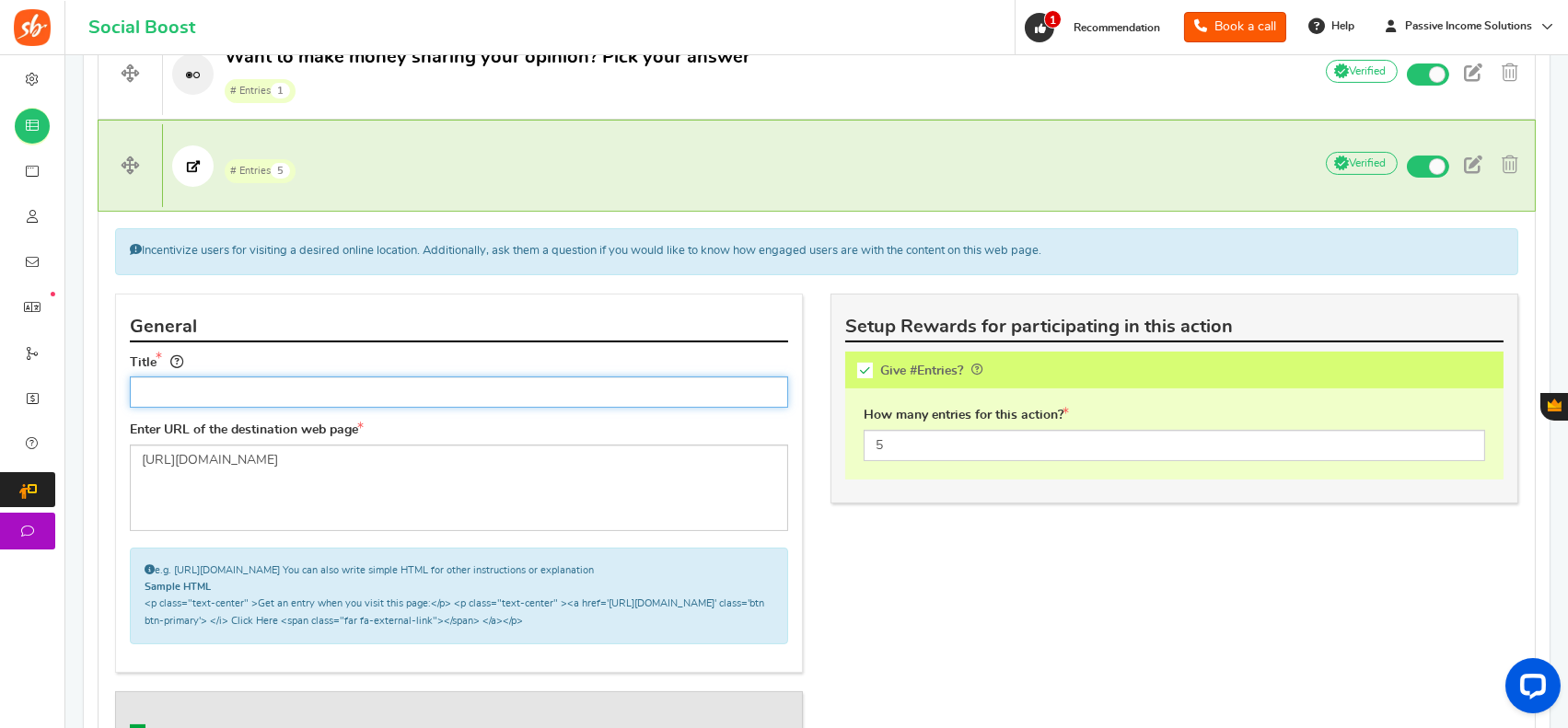 click at bounding box center (459, 392) 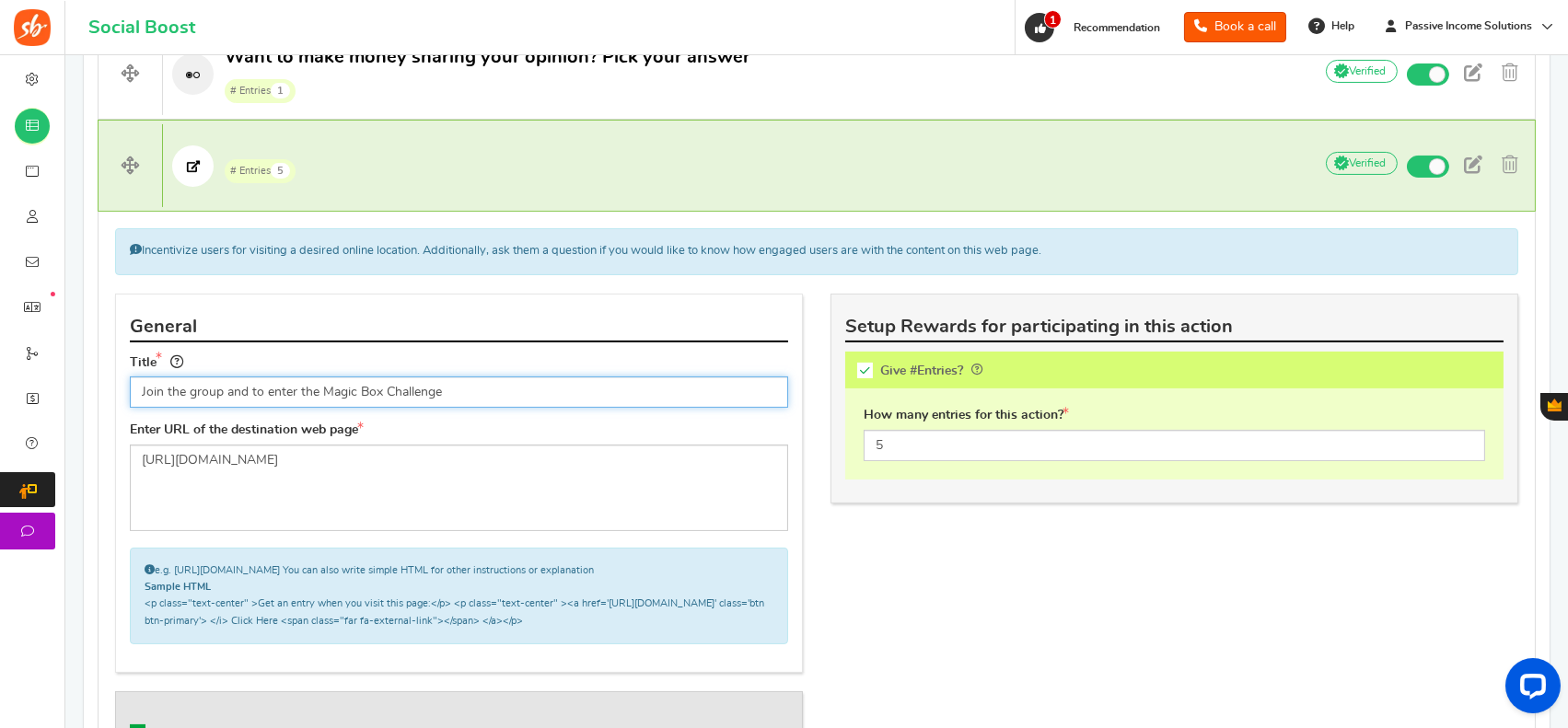 type on "Join the group and to enter the Magic Box Challenge" 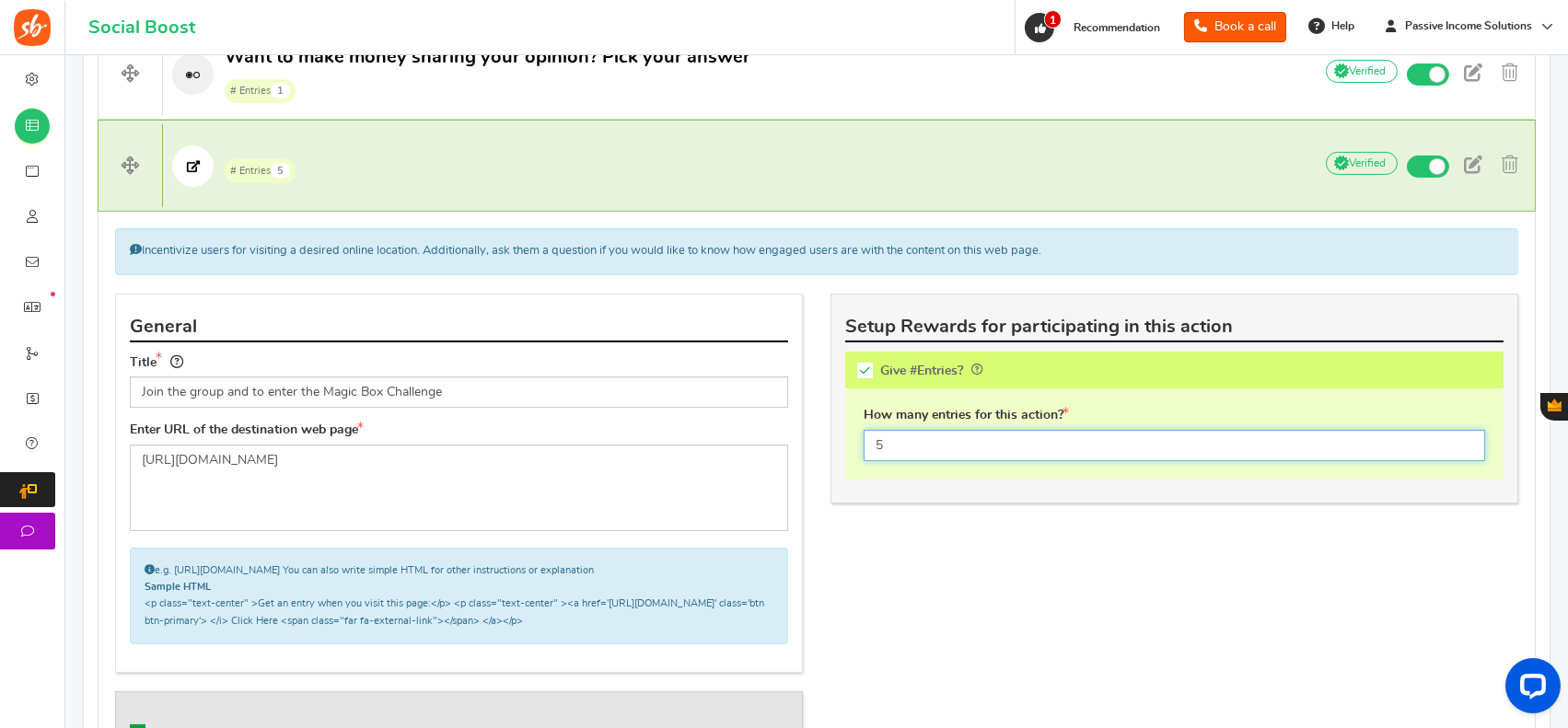 click on "5" at bounding box center [1174, 445] 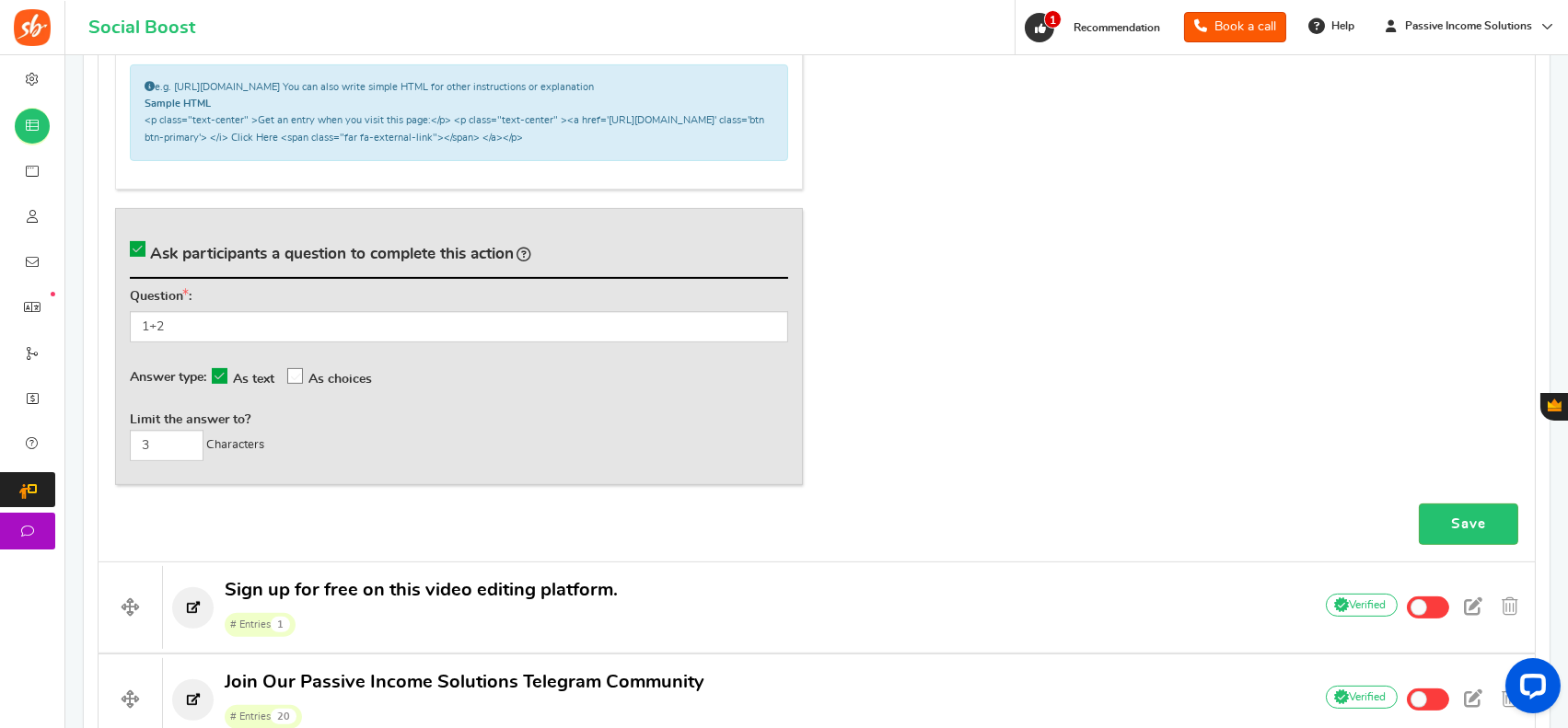 scroll, scrollTop: 1275, scrollLeft: 0, axis: vertical 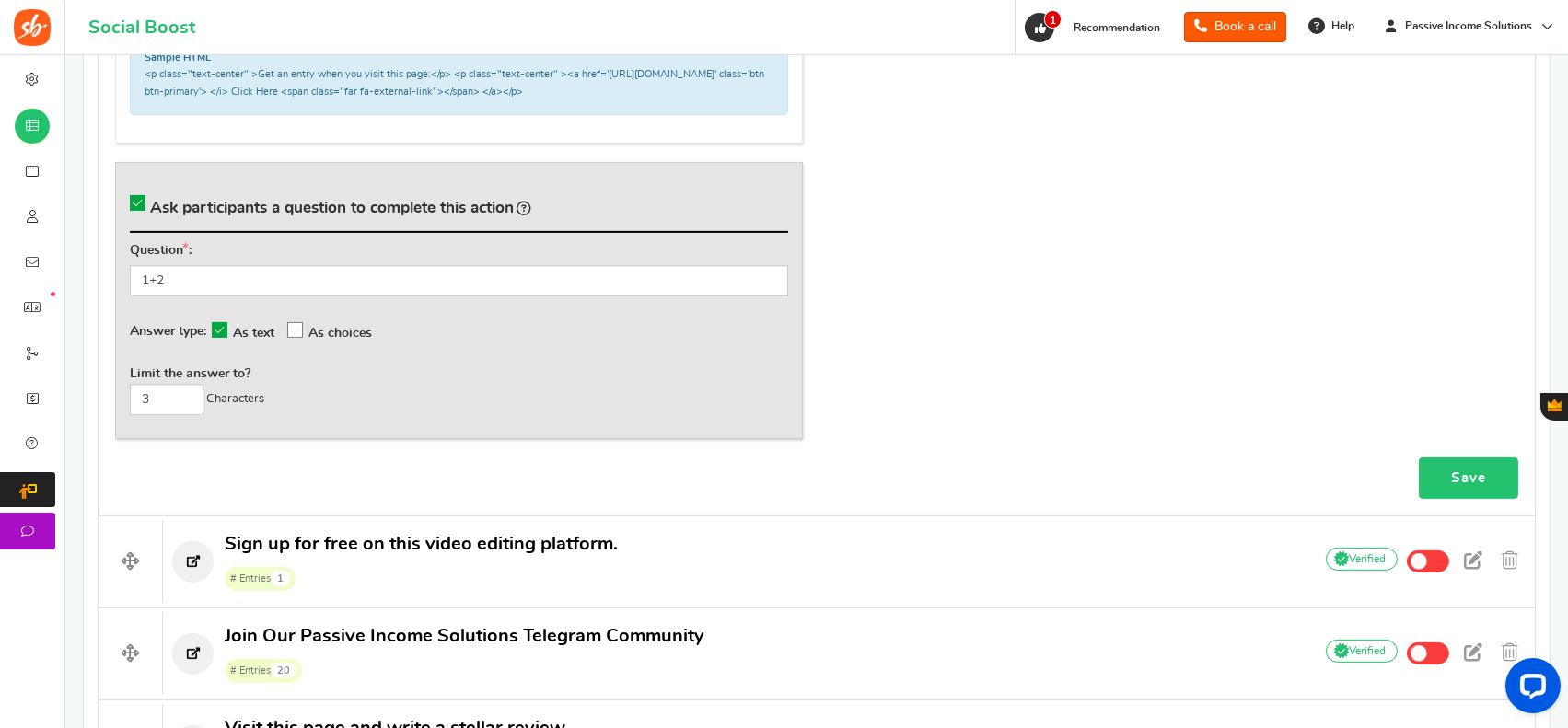 type on "1" 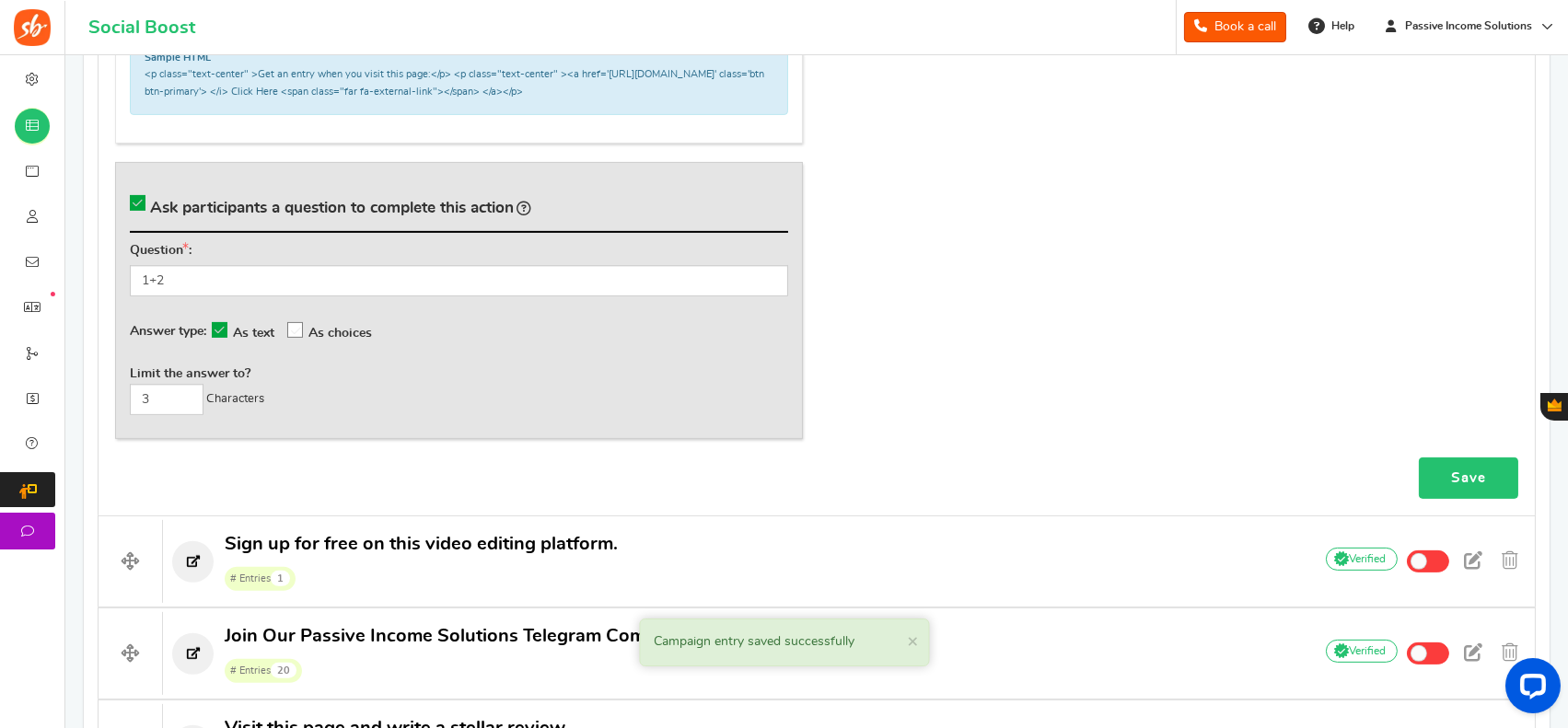 scroll, scrollTop: 2253, scrollLeft: 0, axis: vertical 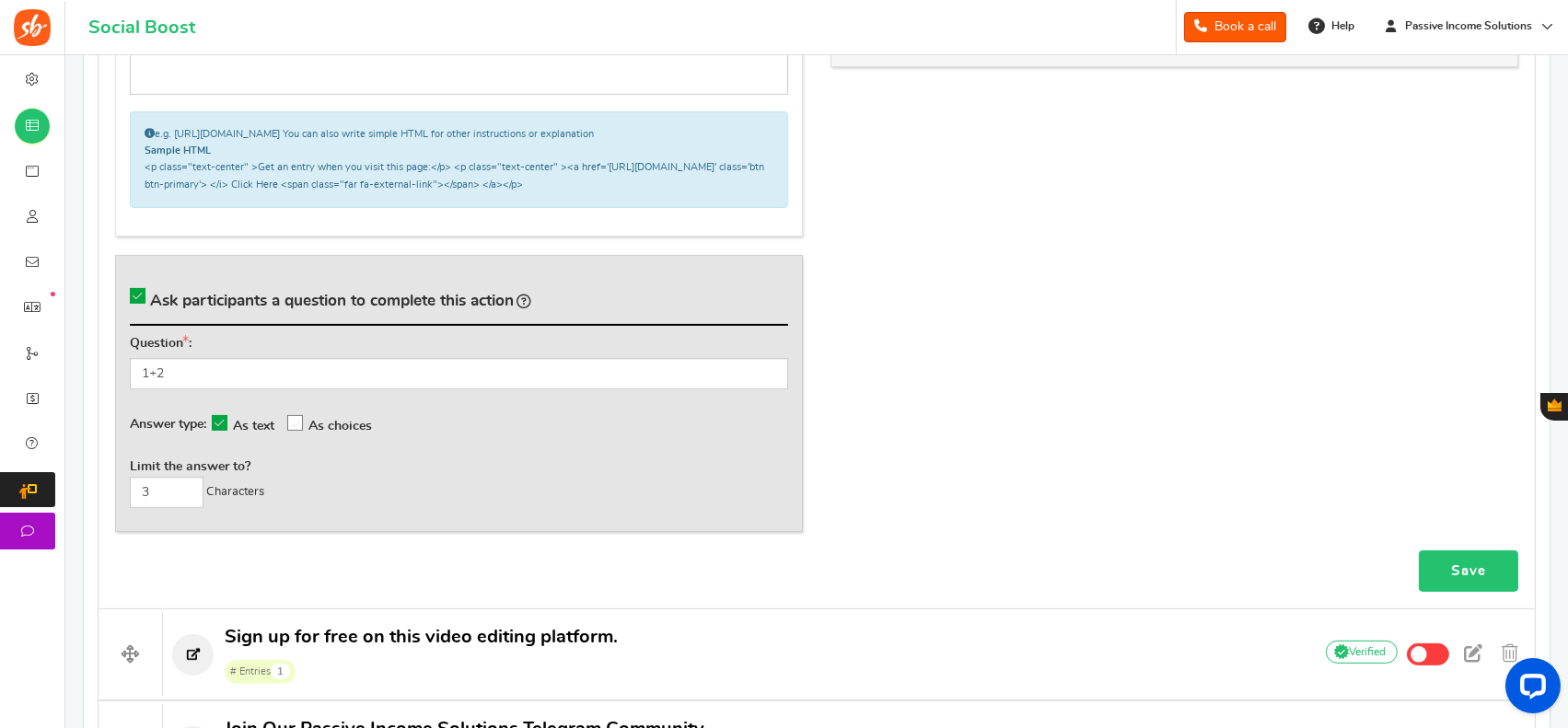 click on "Save" at bounding box center (1469, 571) 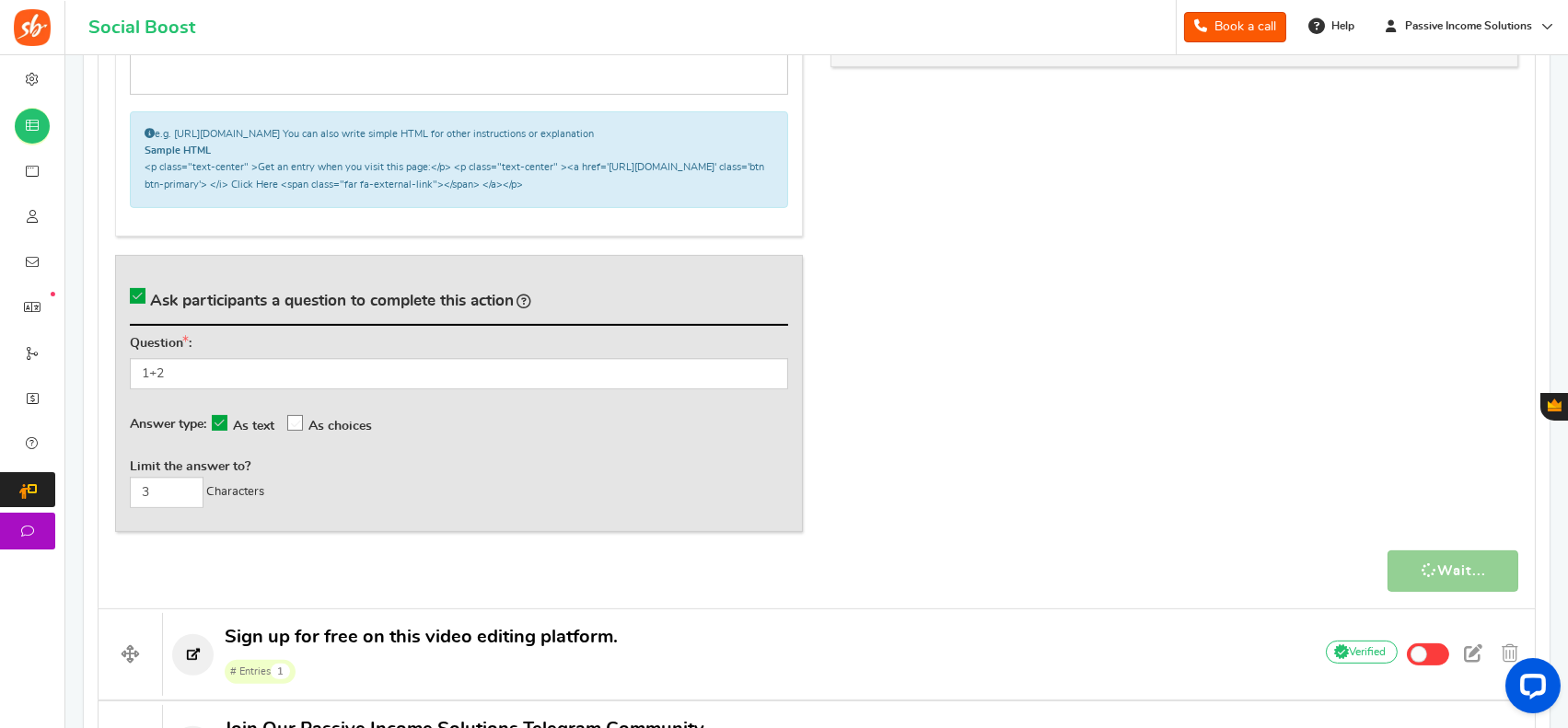 scroll, scrollTop: 2253, scrollLeft: 0, axis: vertical 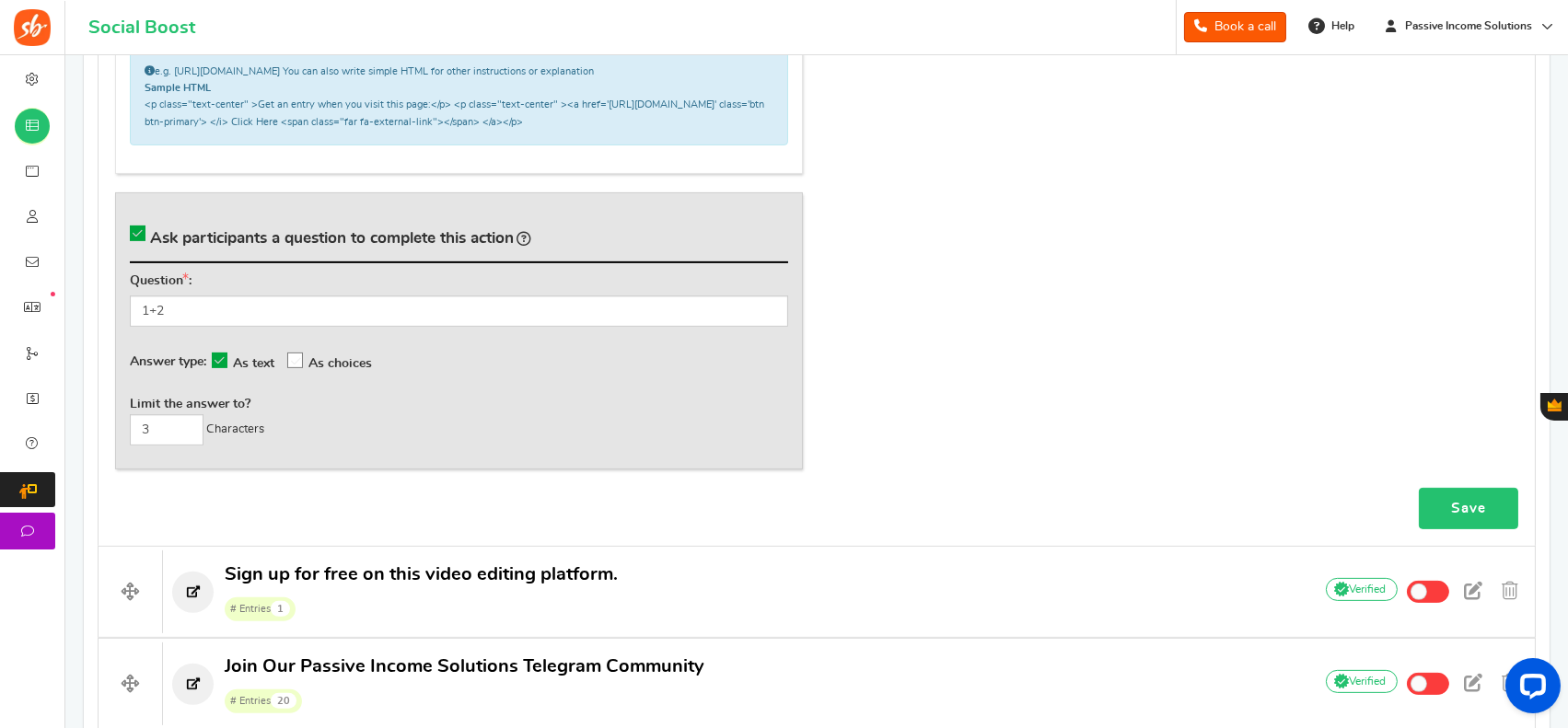 click on "Save" at bounding box center (1469, 508) 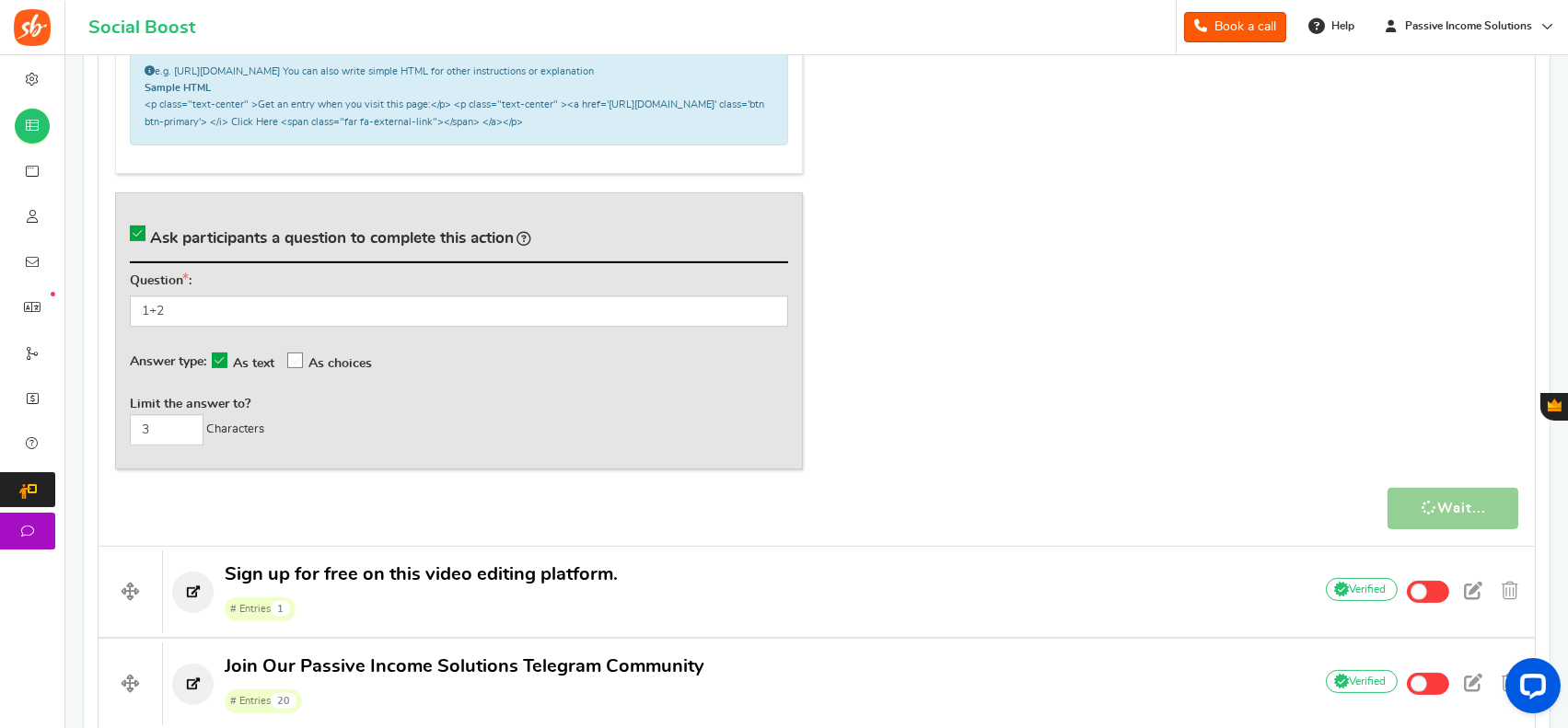 scroll, scrollTop: 2253, scrollLeft: 0, axis: vertical 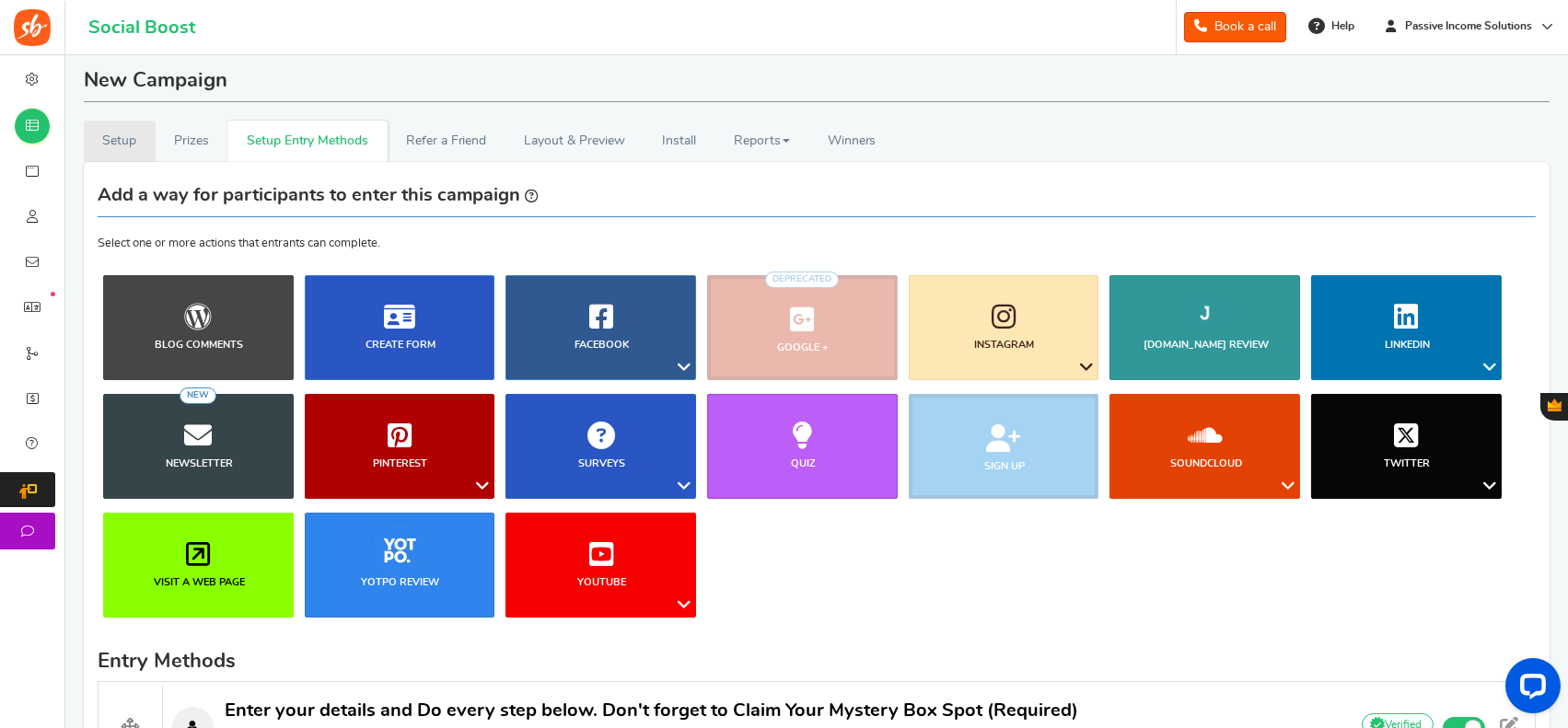 click on "Setup" at bounding box center [120, 141] 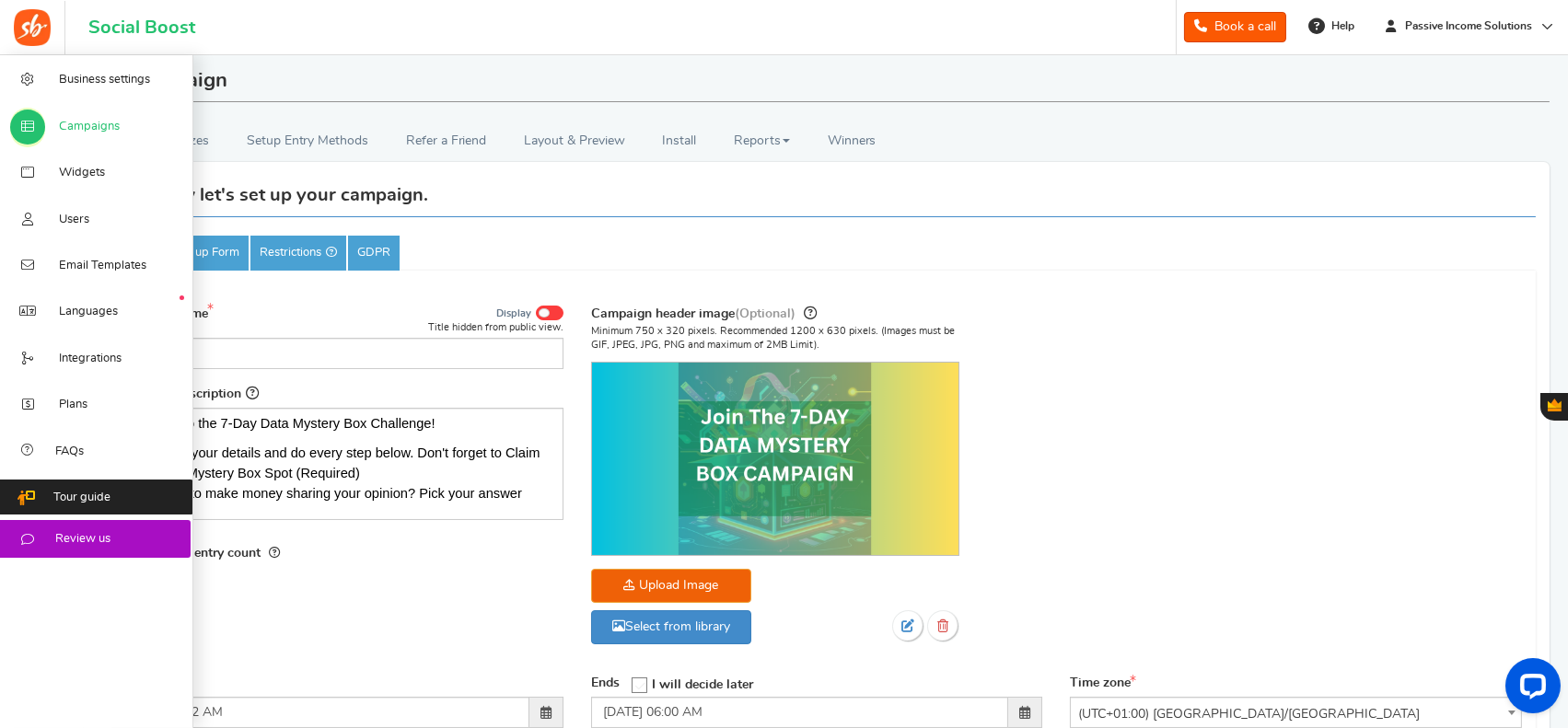 click on "Campaigns" at bounding box center (89, 127) 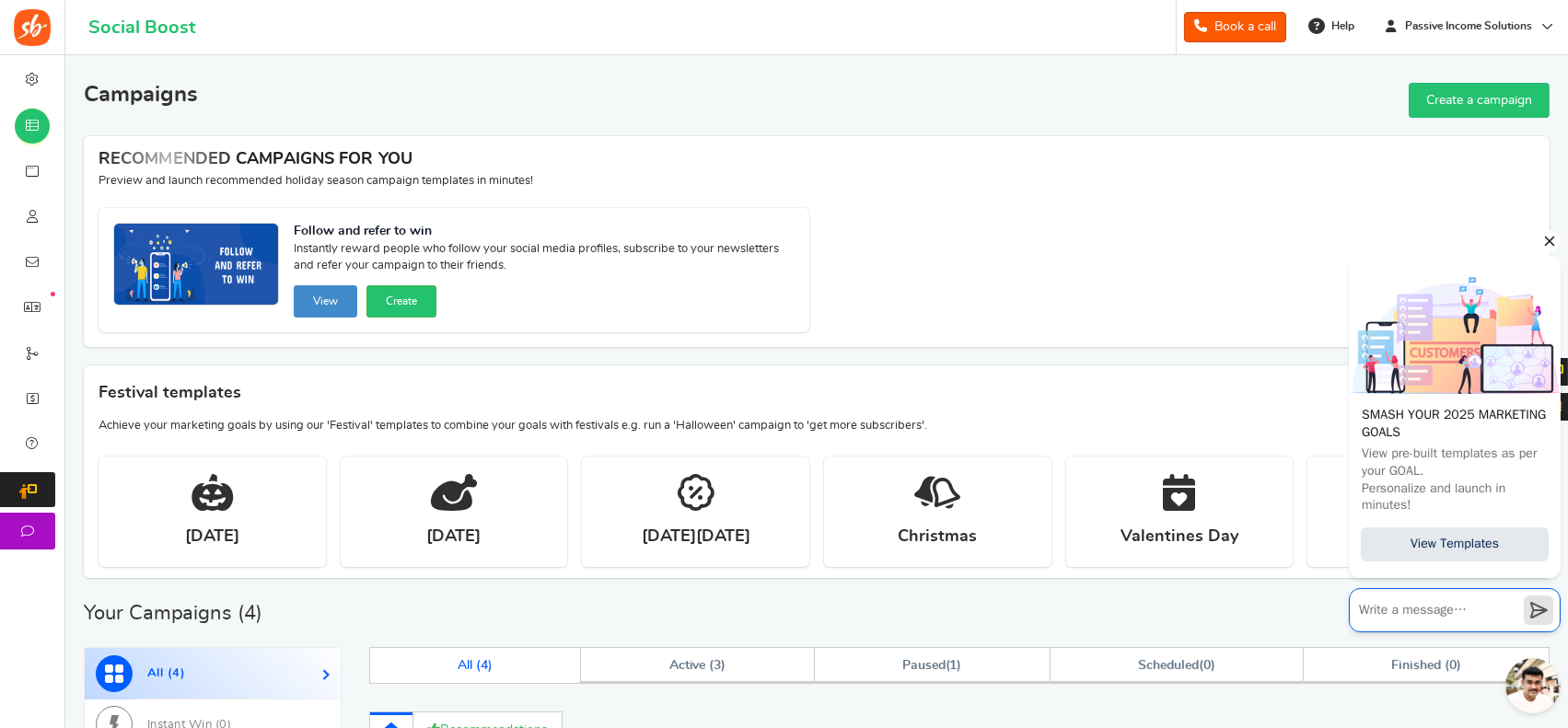 click at bounding box center (1454, 610) 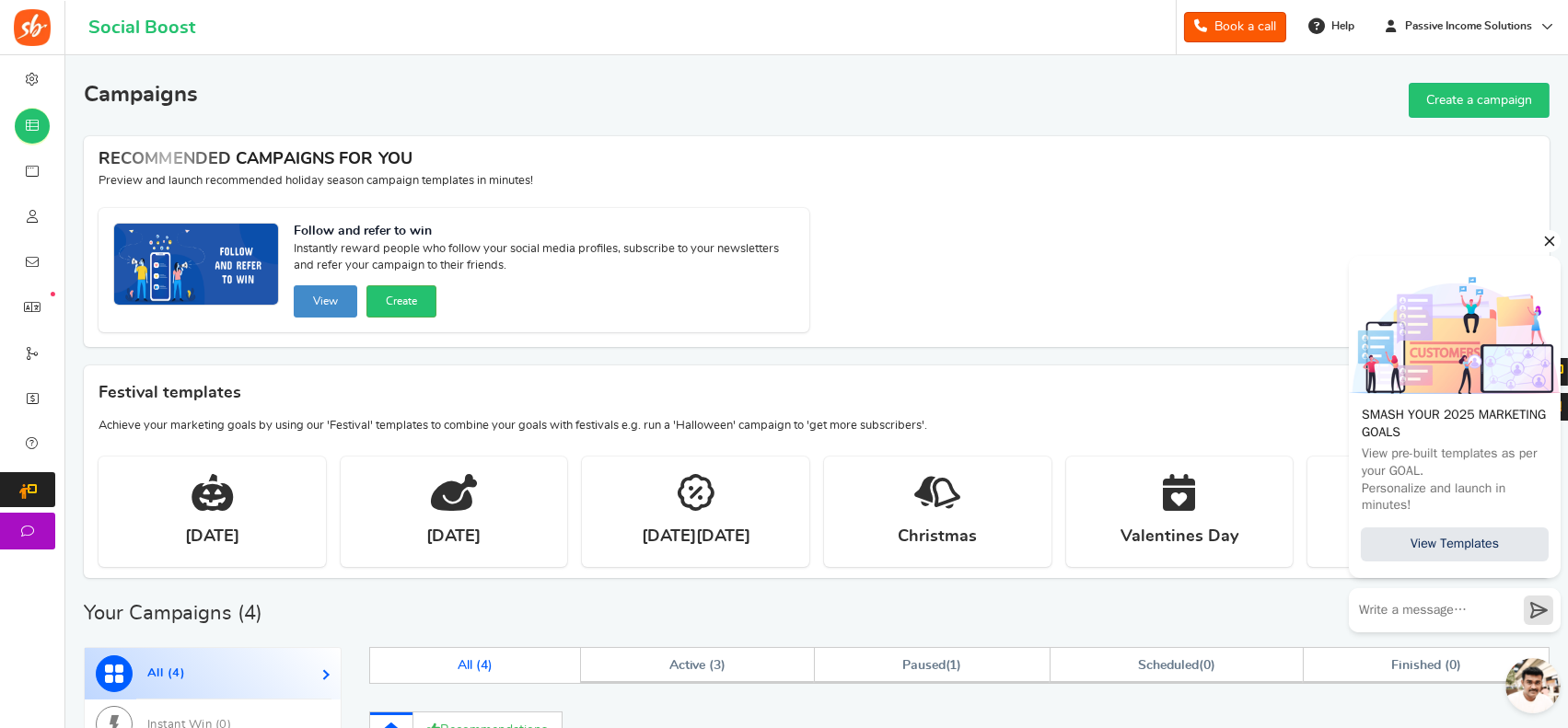 click 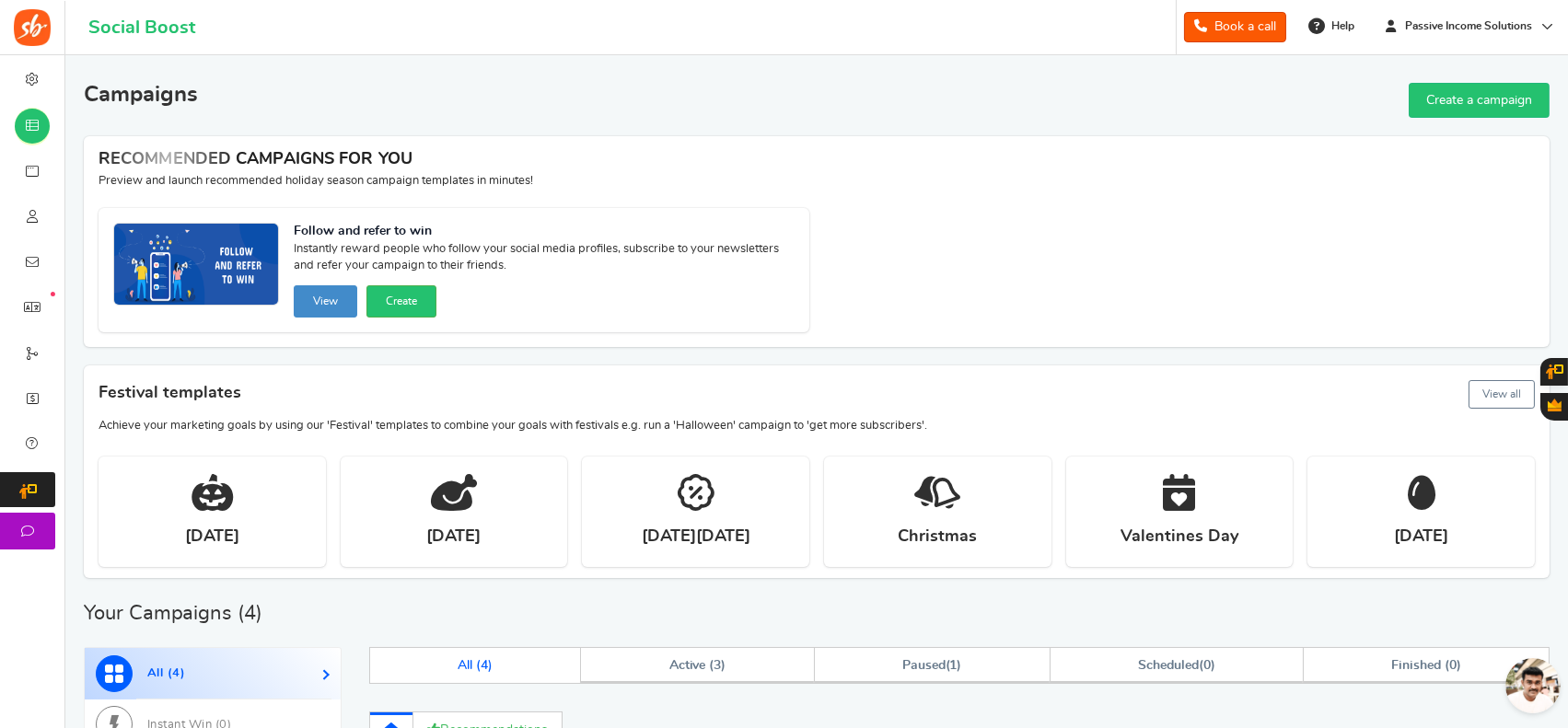 click on "Want to run giveaways, contests   and instant win campaigns?
View templates
Campaigns
Create a campaign
Action  Required
Customer accounts are disabled
For people to be added to your loyalty program, customer accounts in your Shopify store need to be set to  optional  or  required .
Password protected online store
Your online store is protected with a password. Only customers with the password can access it.
Fix now
Fix now
Verify
[Error!] Unable to verify. Please check and Verify again" at bounding box center [817, 1097] 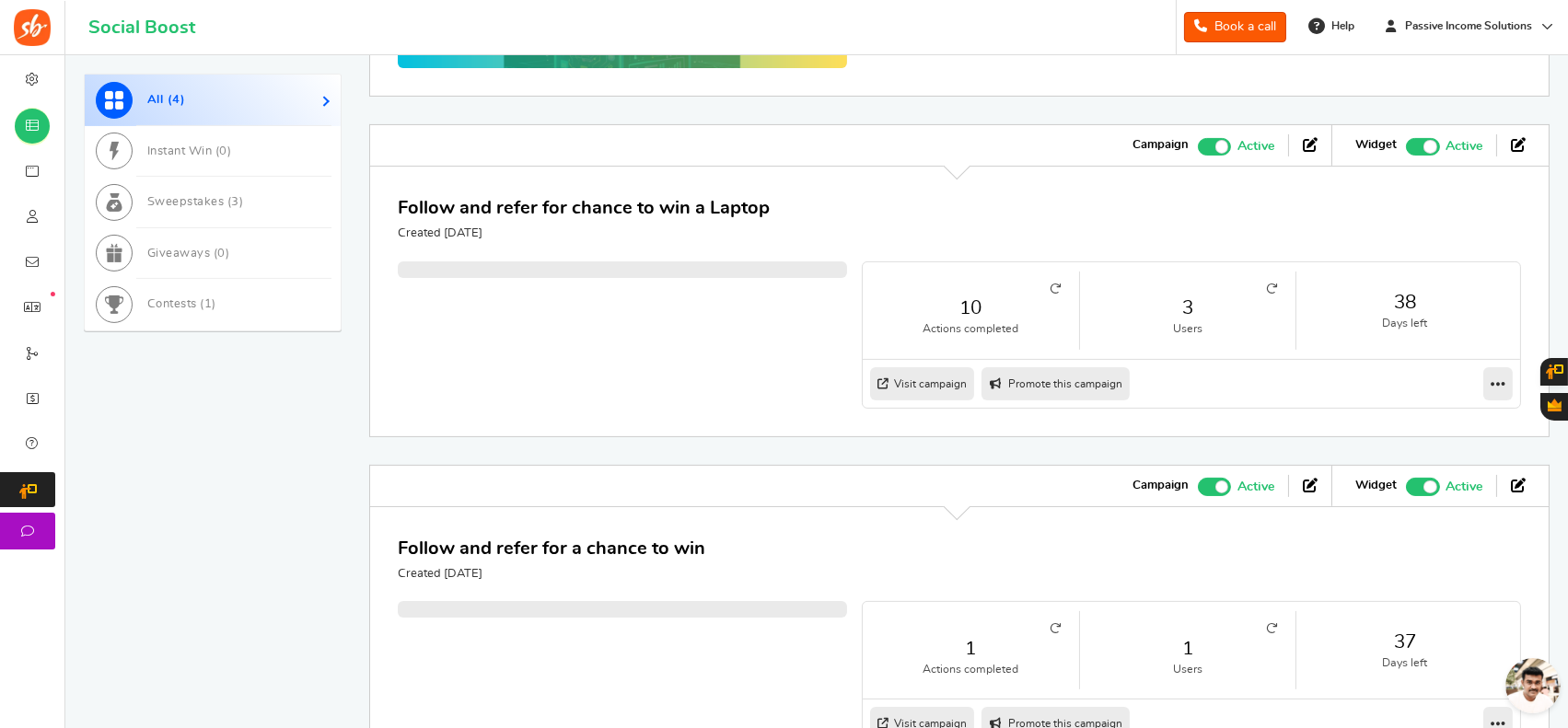 scroll, scrollTop: 1031, scrollLeft: 0, axis: vertical 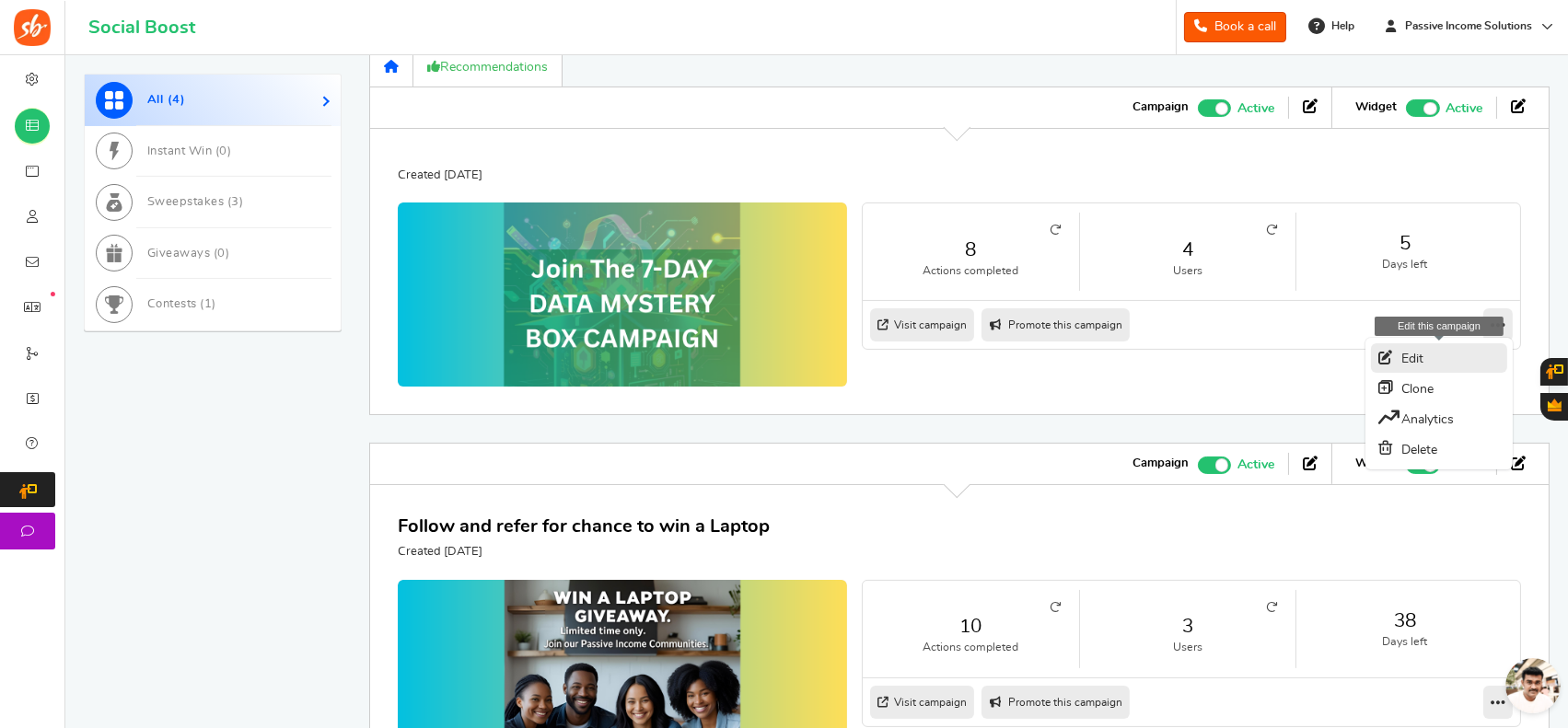 click on "Edit" at bounding box center (1439, 358) 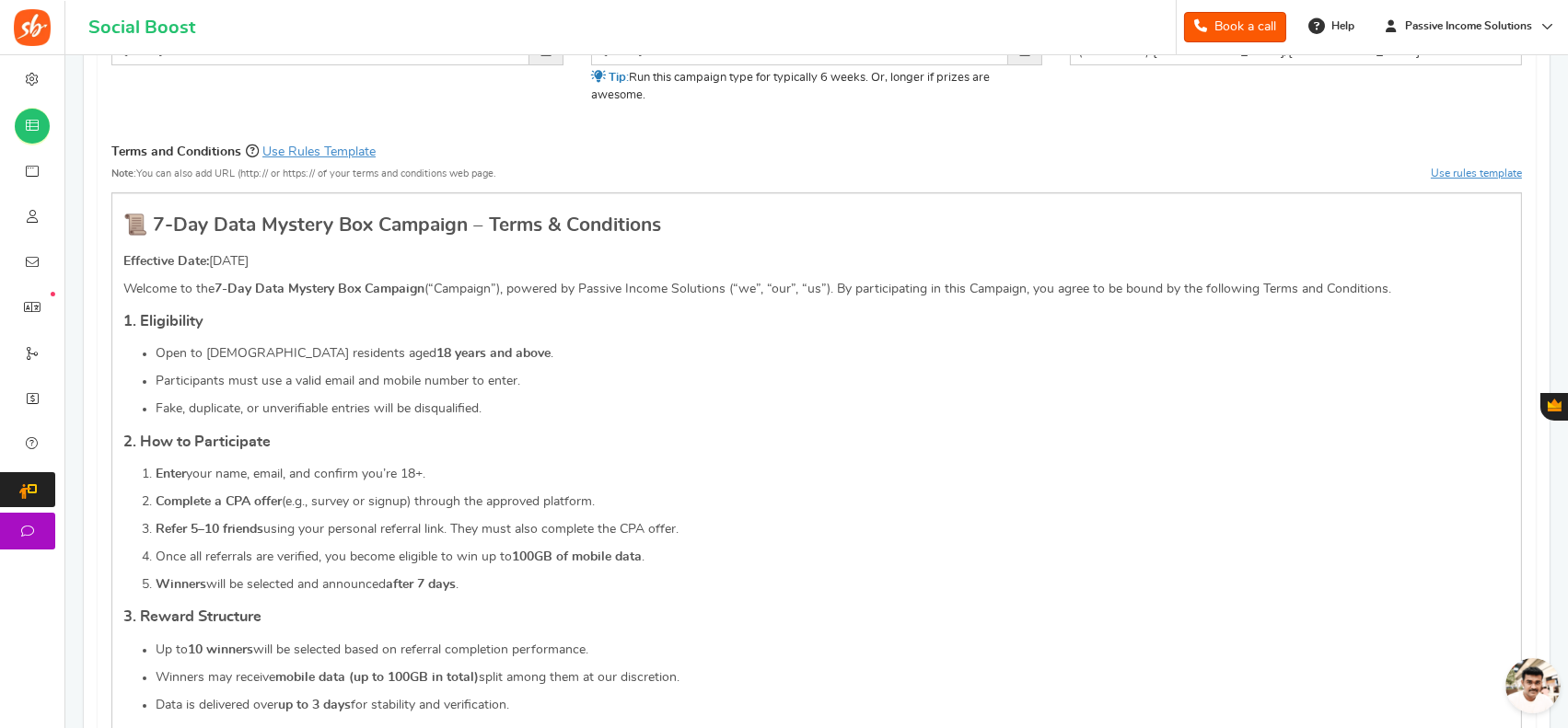 scroll, scrollTop: 0, scrollLeft: 0, axis: both 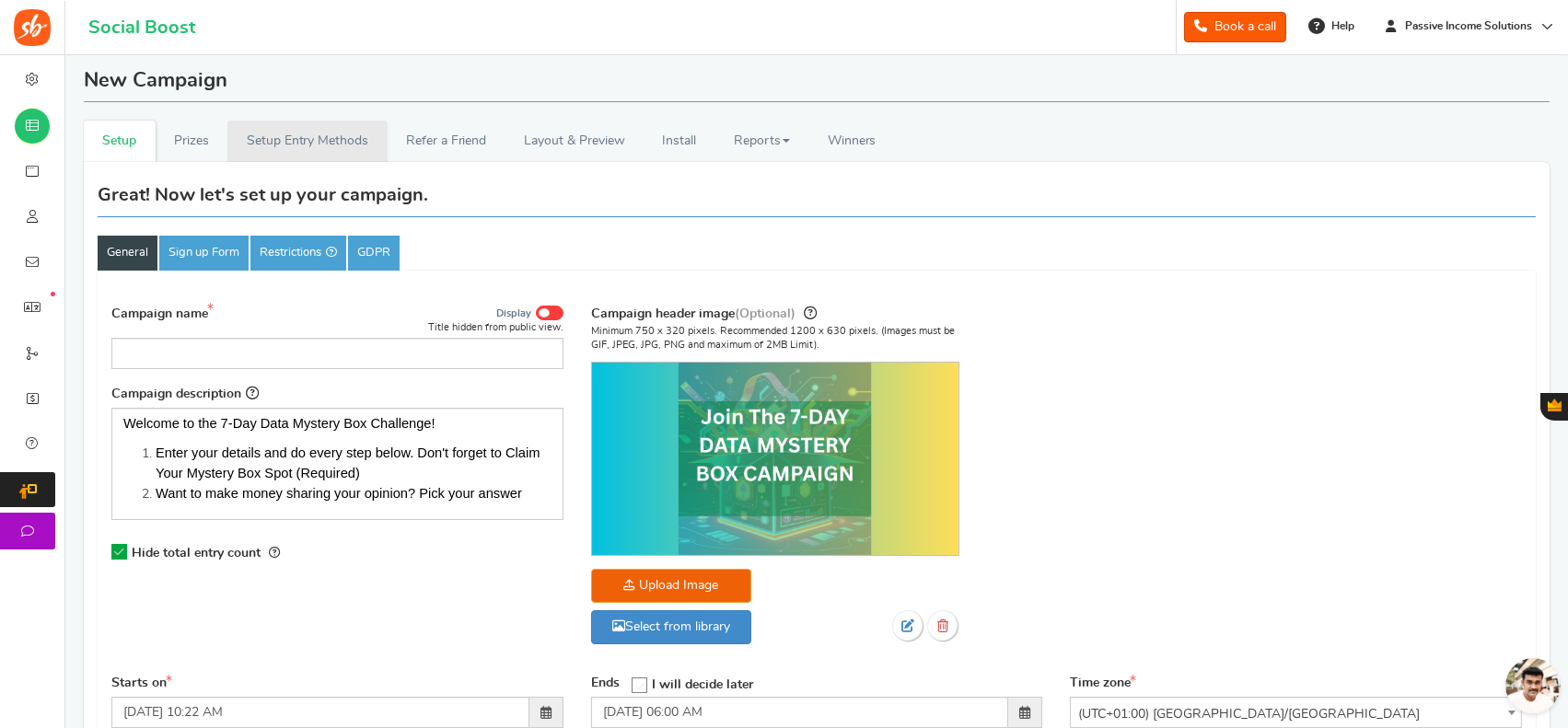 click on "Setup Entry Methods" at bounding box center [307, 141] 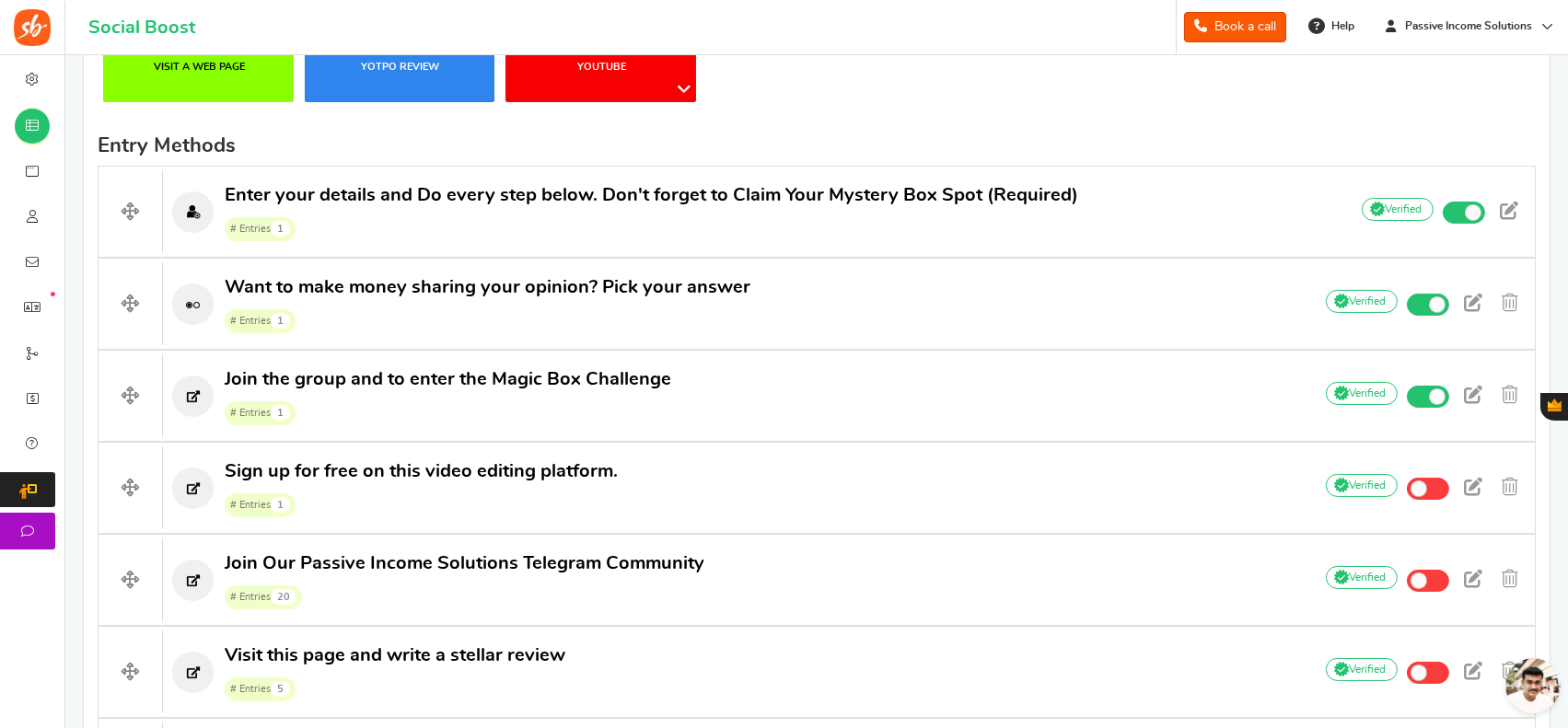 scroll, scrollTop: 508, scrollLeft: 0, axis: vertical 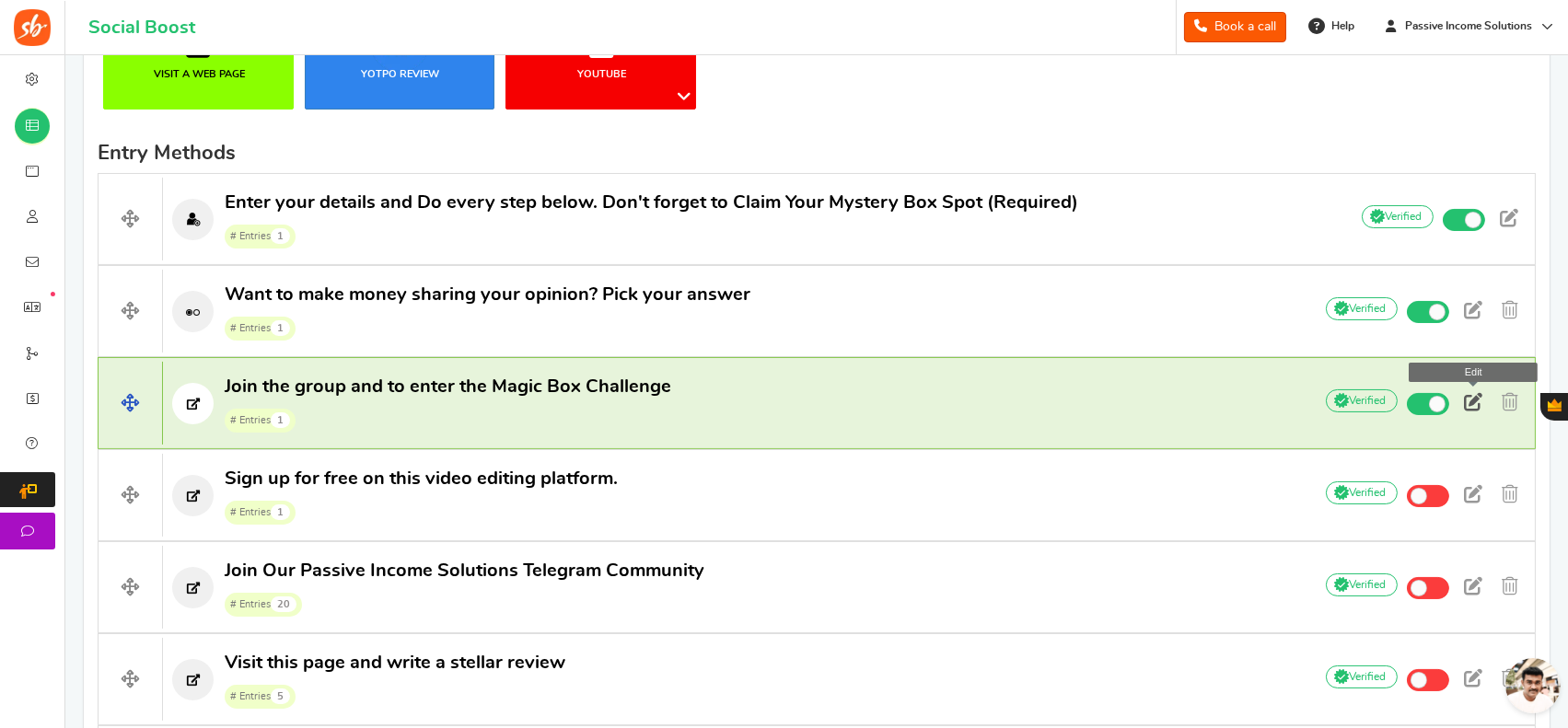 click at bounding box center (1473, 402) 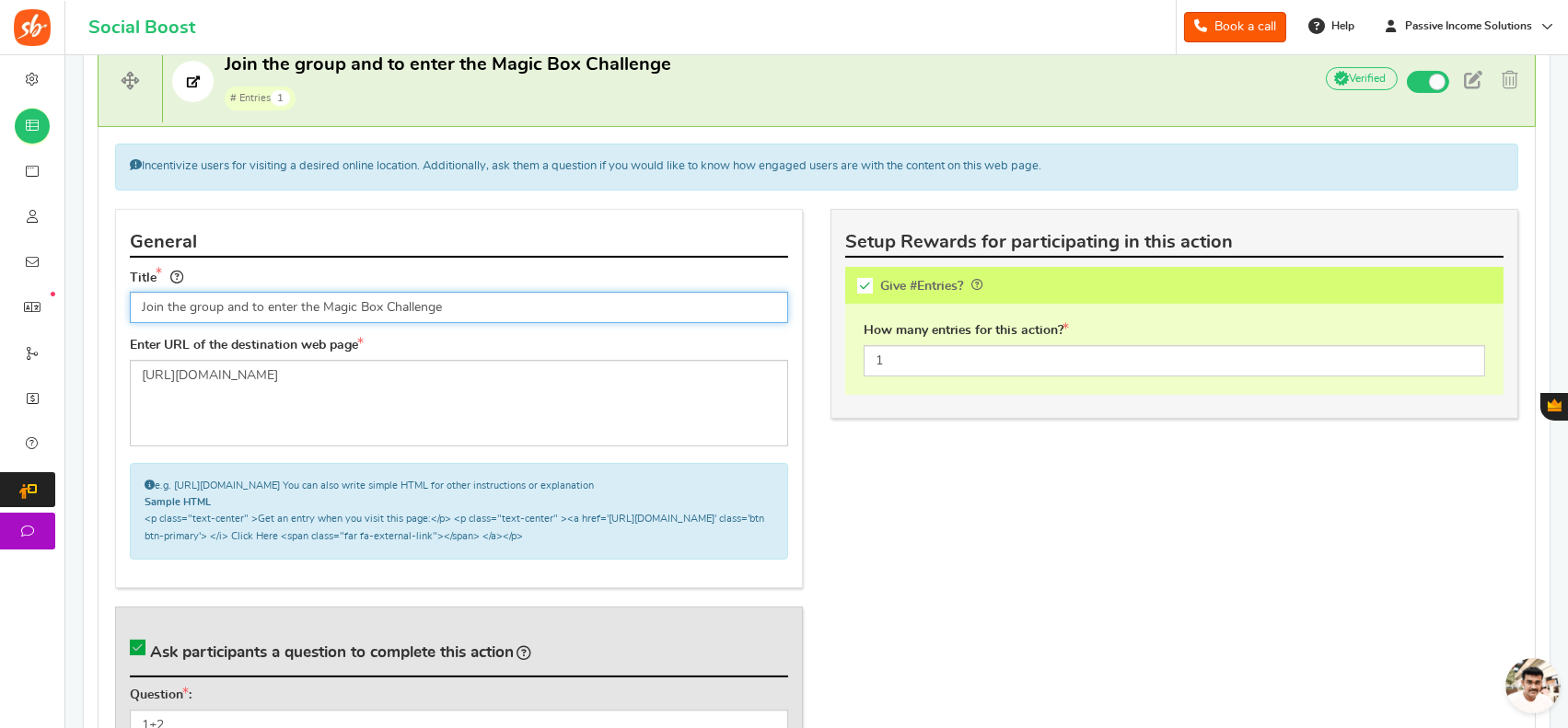 scroll, scrollTop: 847, scrollLeft: 0, axis: vertical 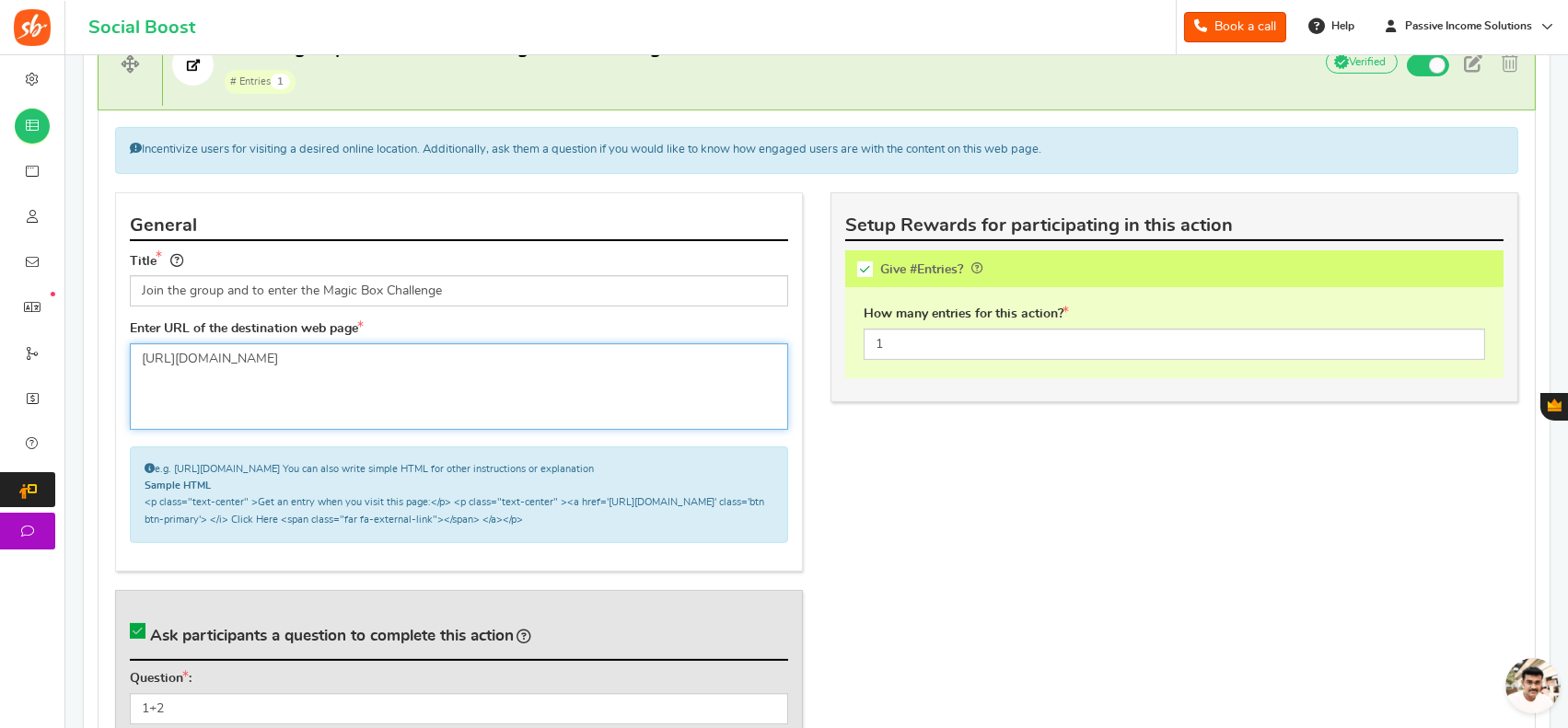 click on "[URL][DOMAIN_NAME]" at bounding box center [459, 387] 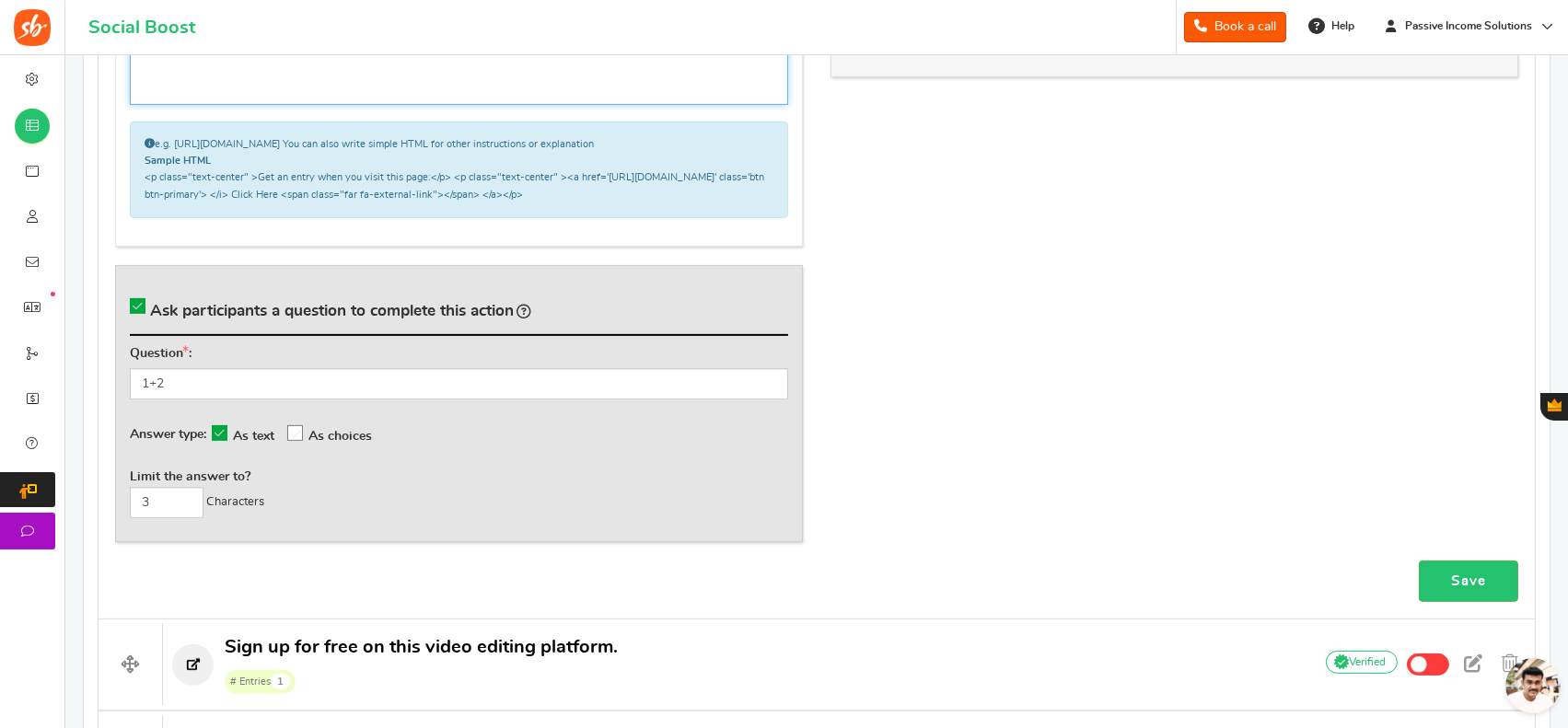 scroll, scrollTop: 1178, scrollLeft: 0, axis: vertical 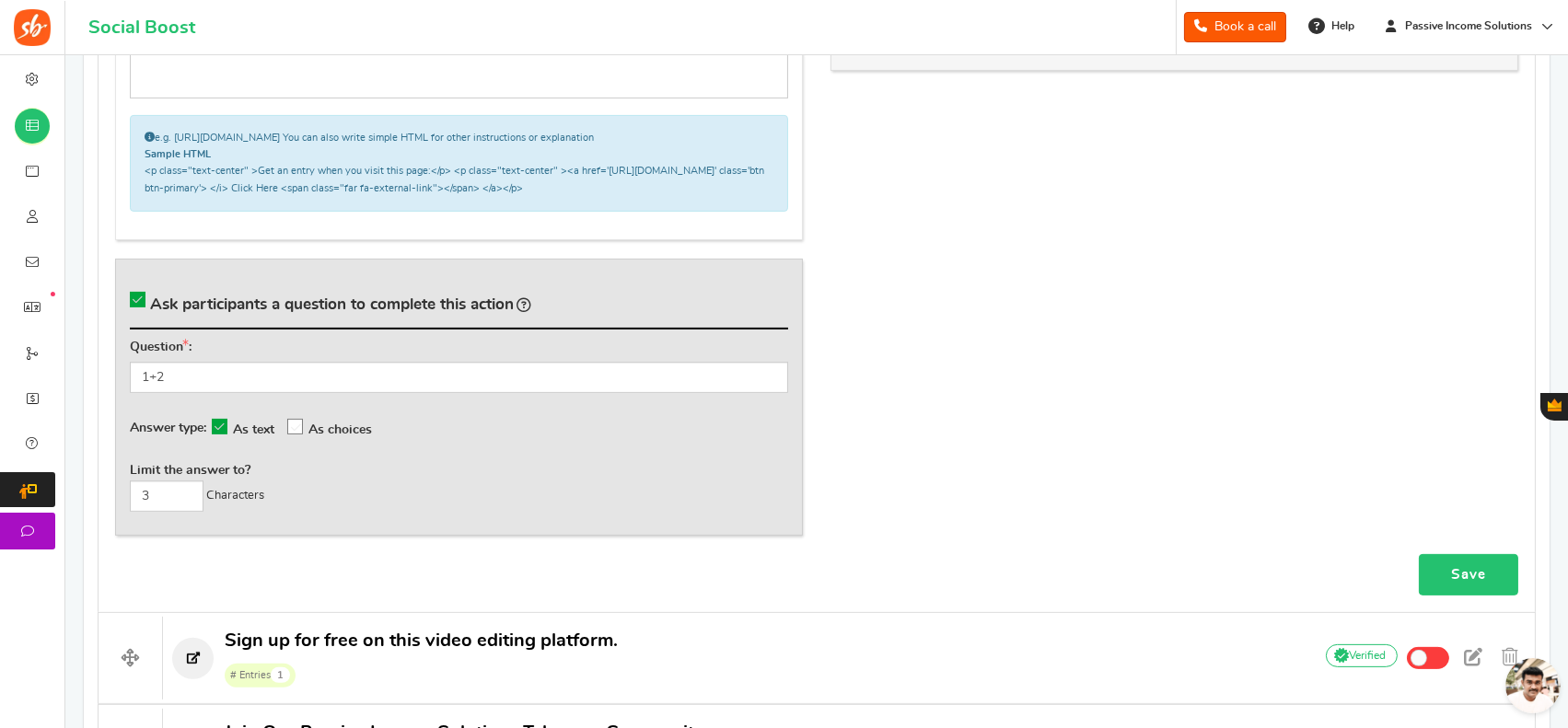 click on "Save" at bounding box center [1469, 574] 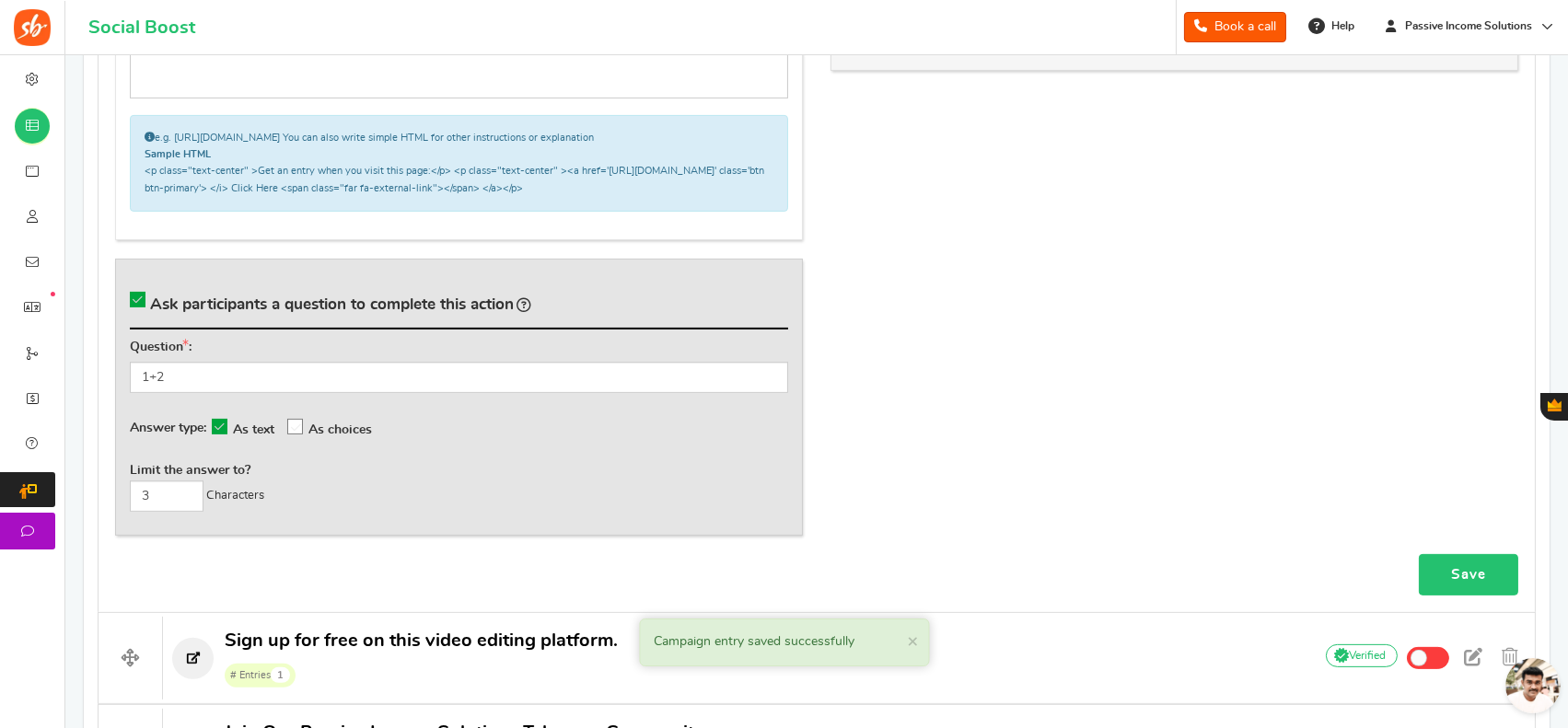 scroll, scrollTop: 2253, scrollLeft: 0, axis: vertical 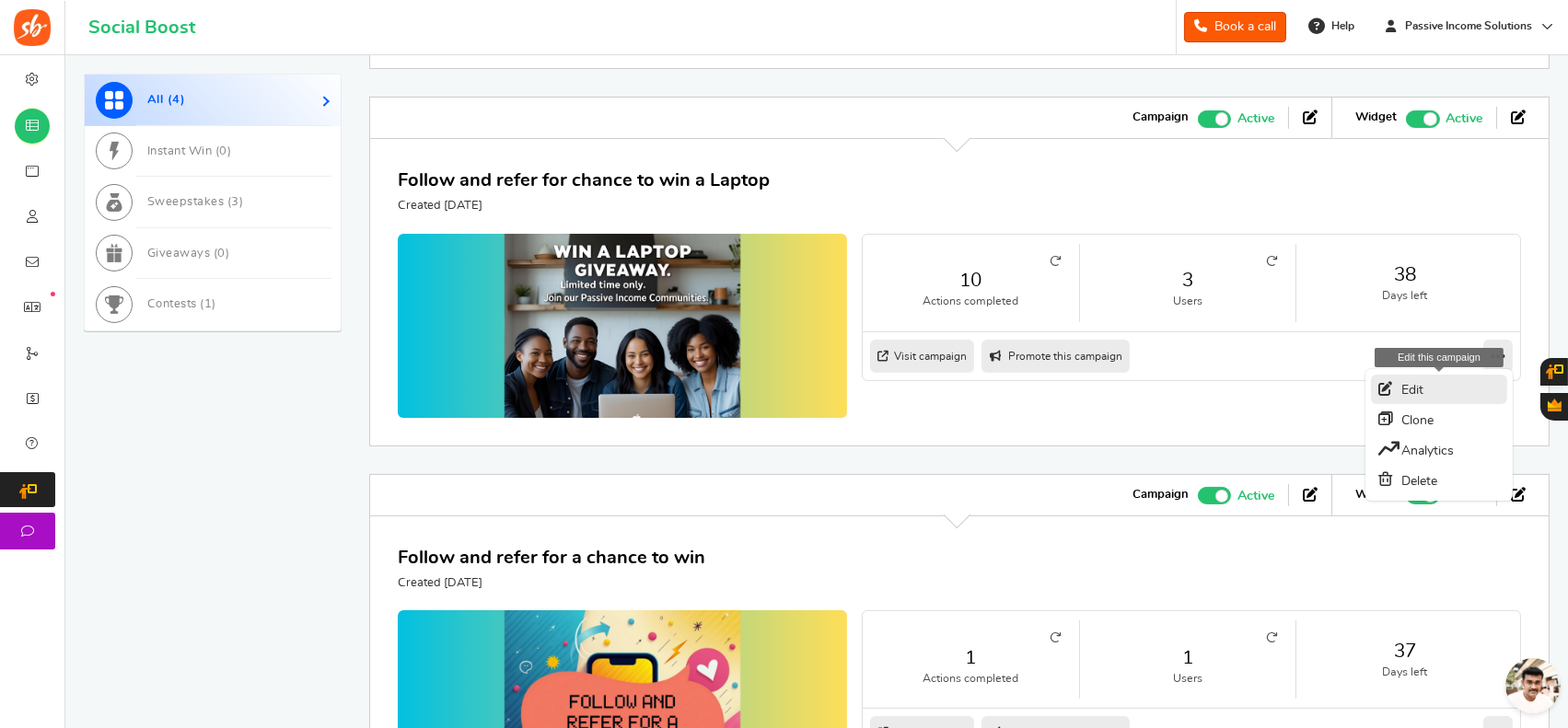 click on "Edit" at bounding box center [1439, 389] 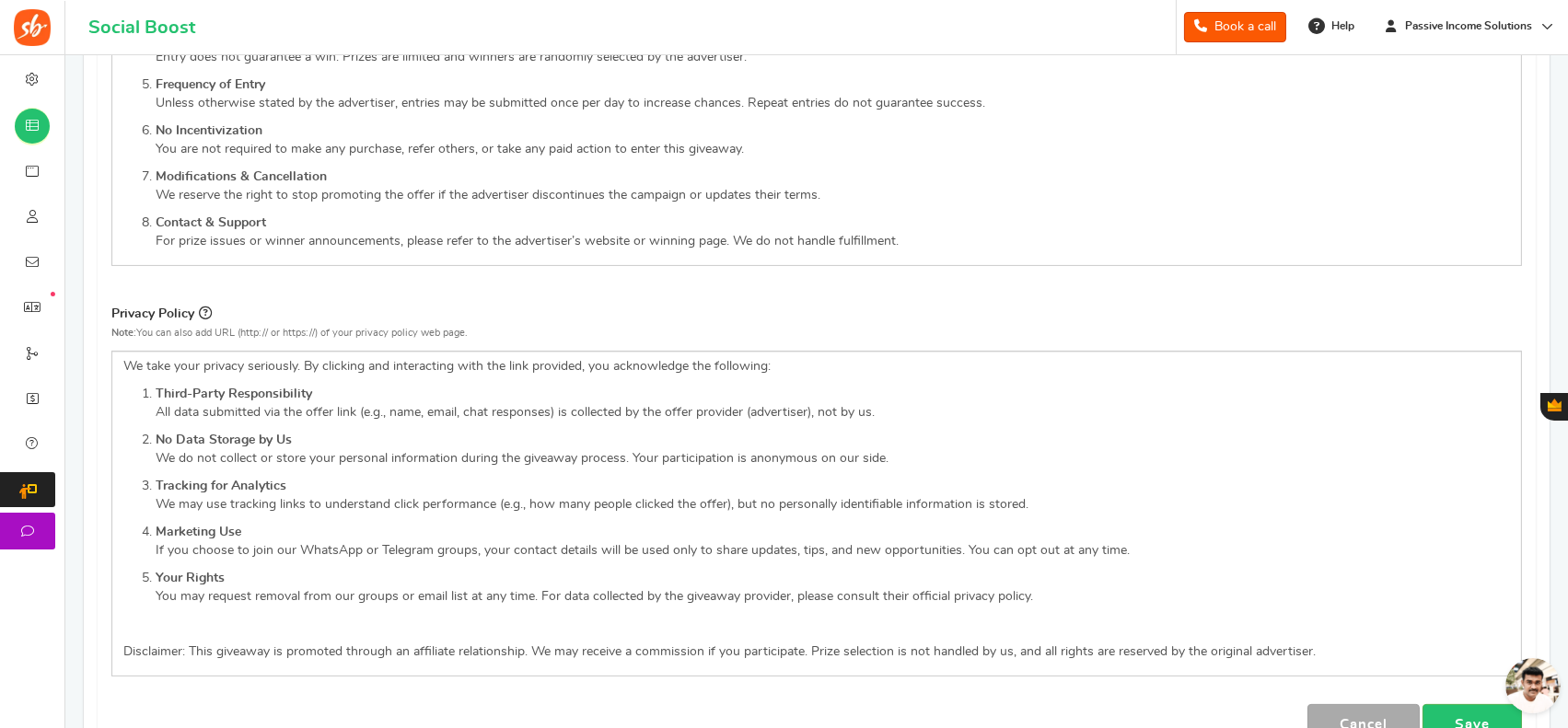 scroll, scrollTop: 0, scrollLeft: 0, axis: both 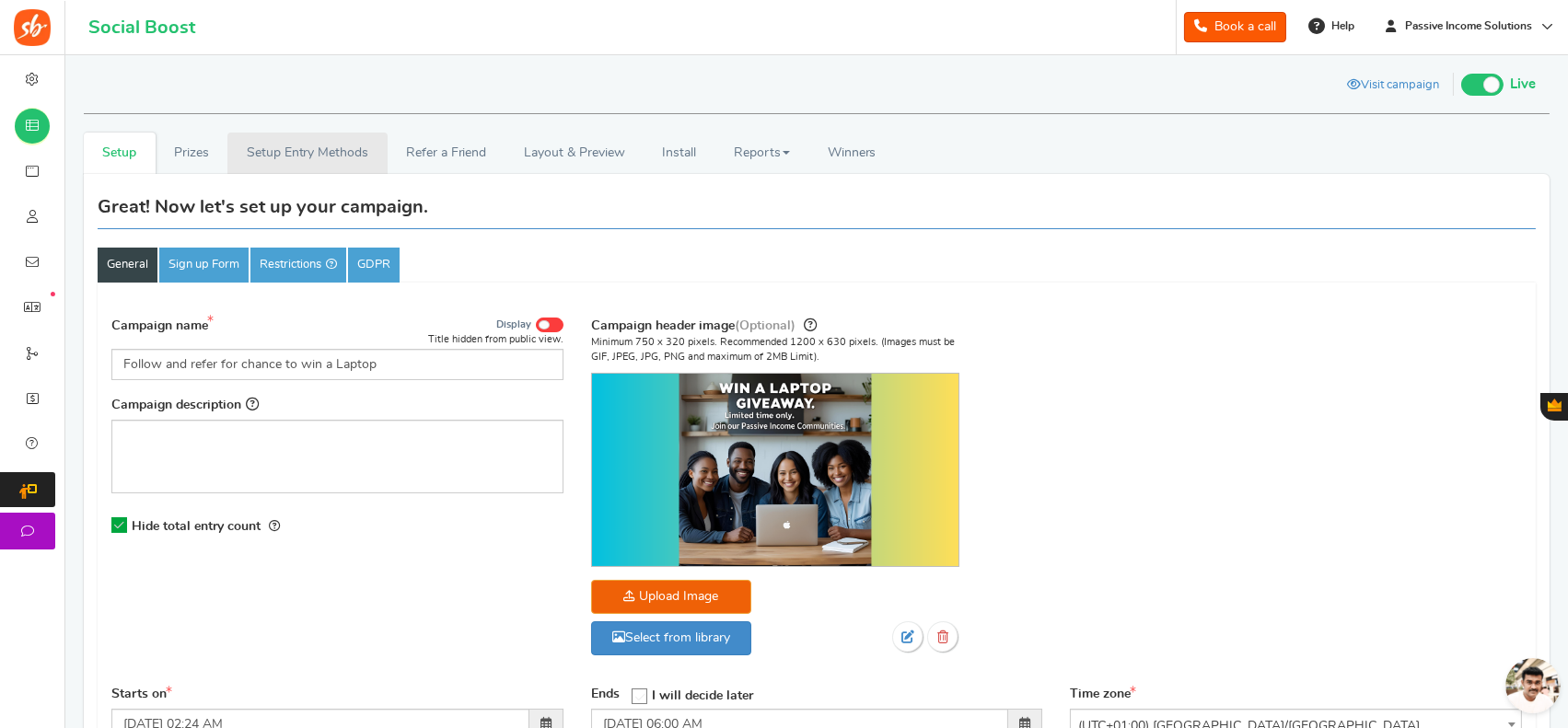 click on "Setup Entry Methods" at bounding box center [307, 153] 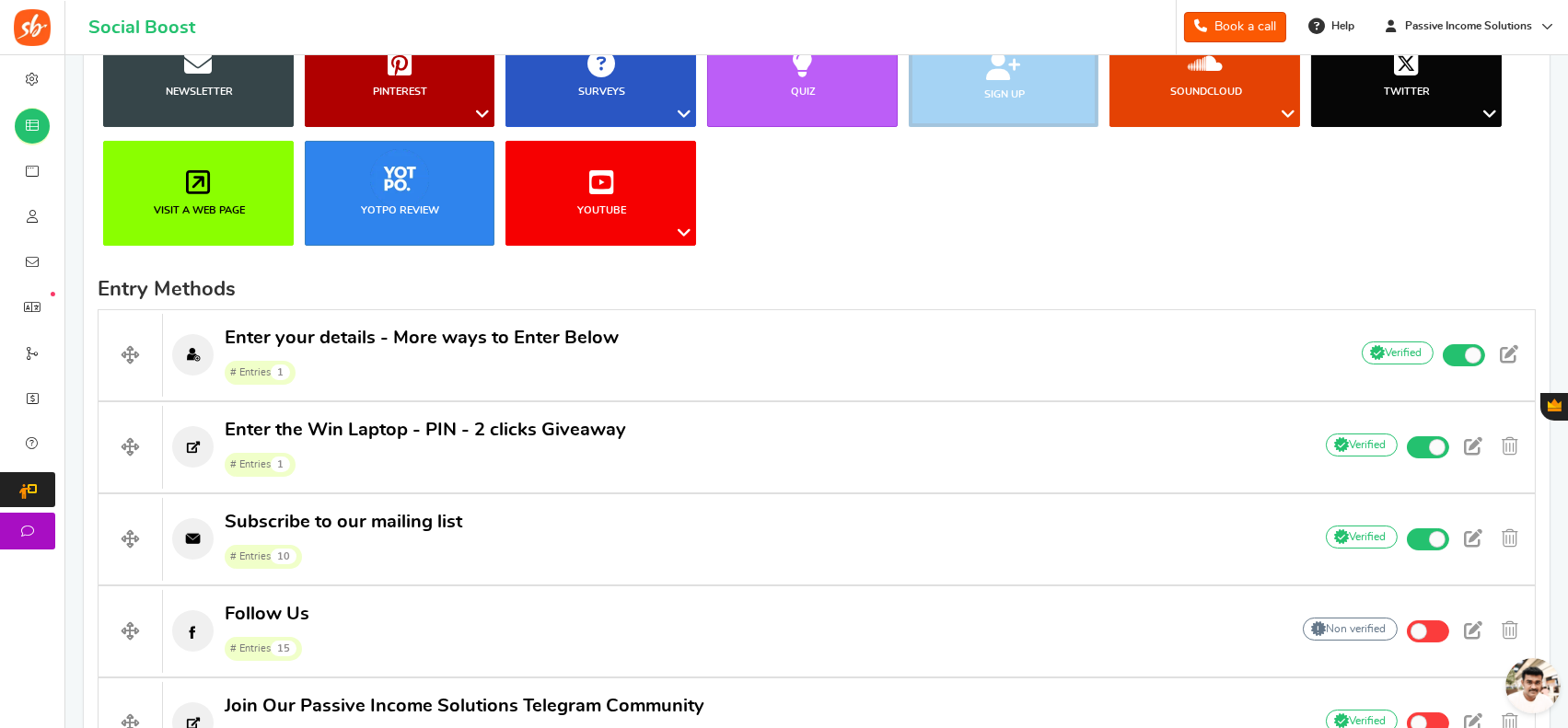 scroll, scrollTop: 402, scrollLeft: 0, axis: vertical 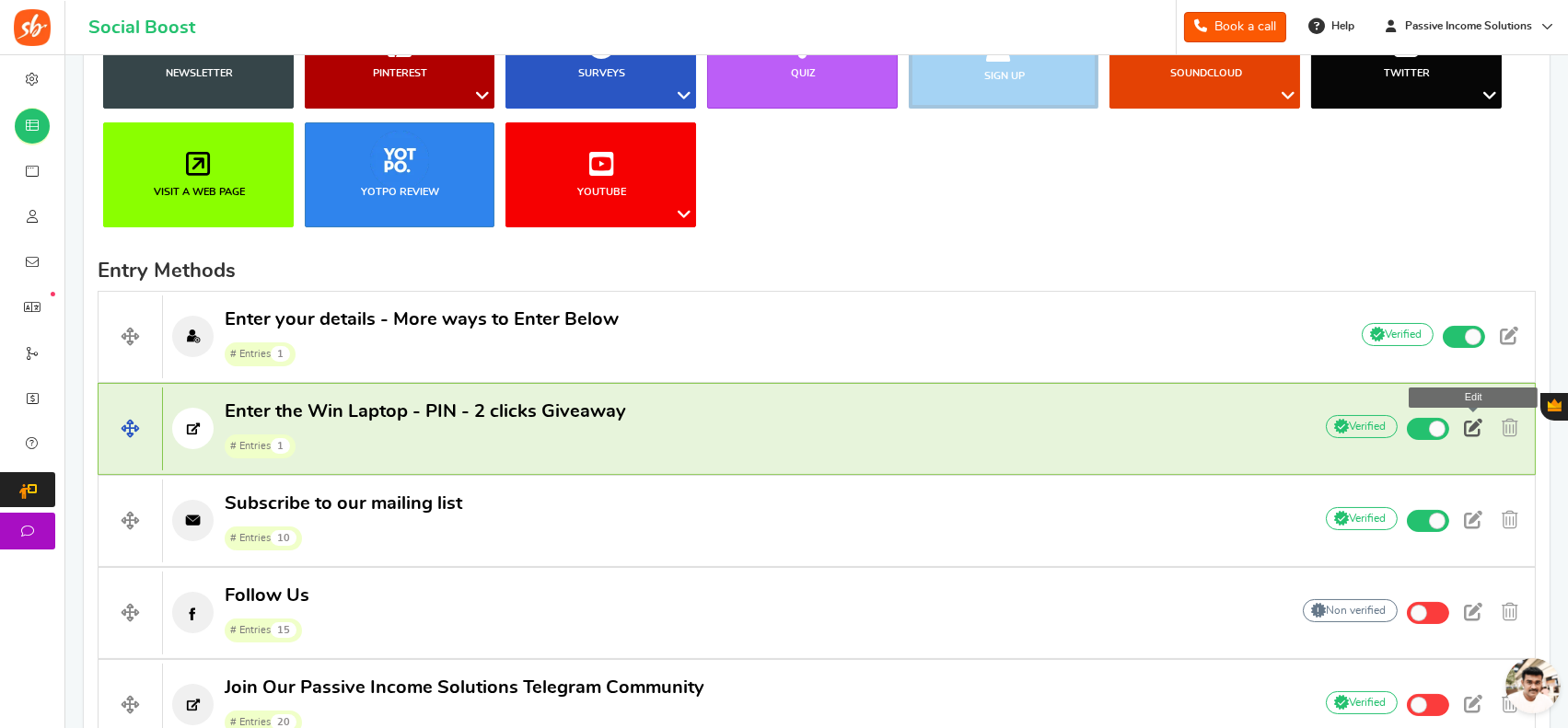 click at bounding box center [1473, 428] 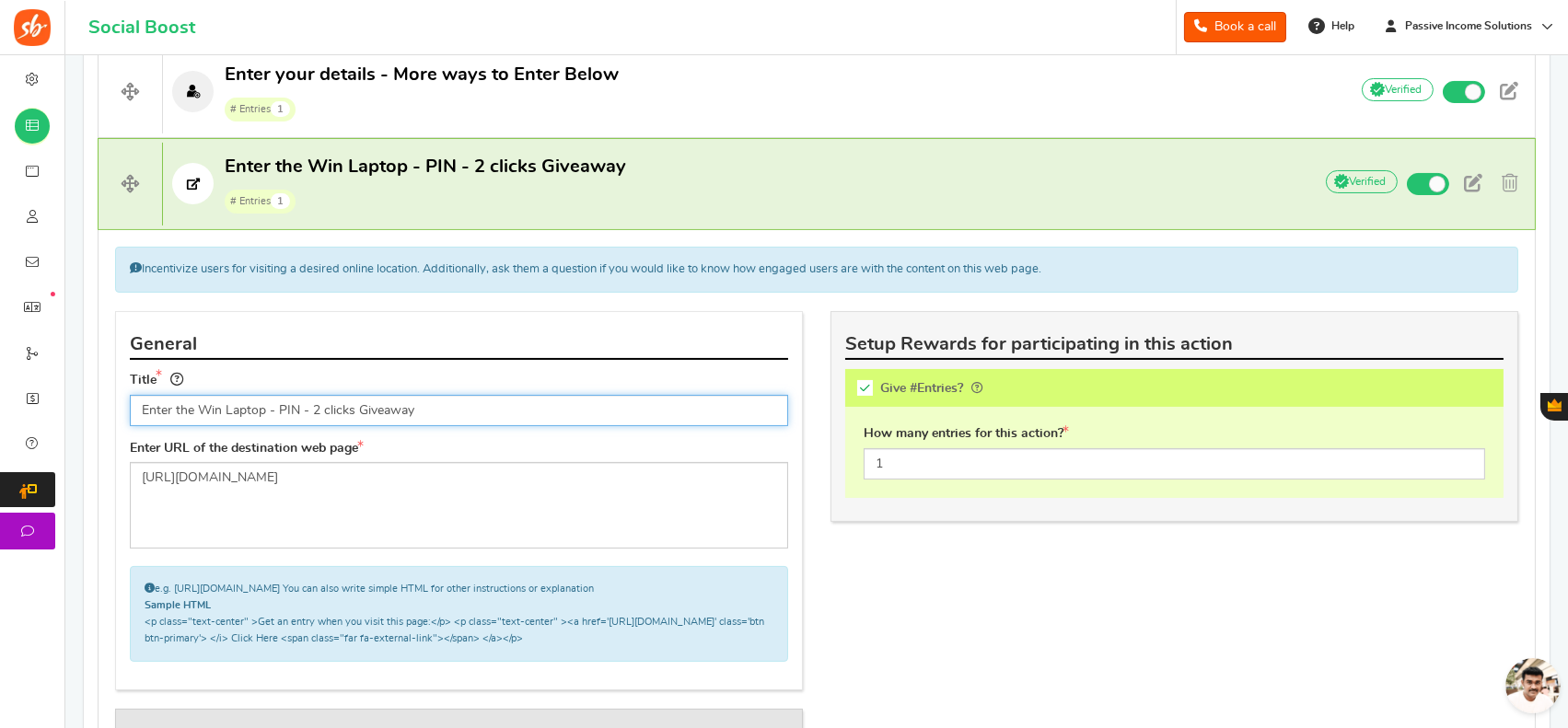 scroll, scrollTop: 656, scrollLeft: 0, axis: vertical 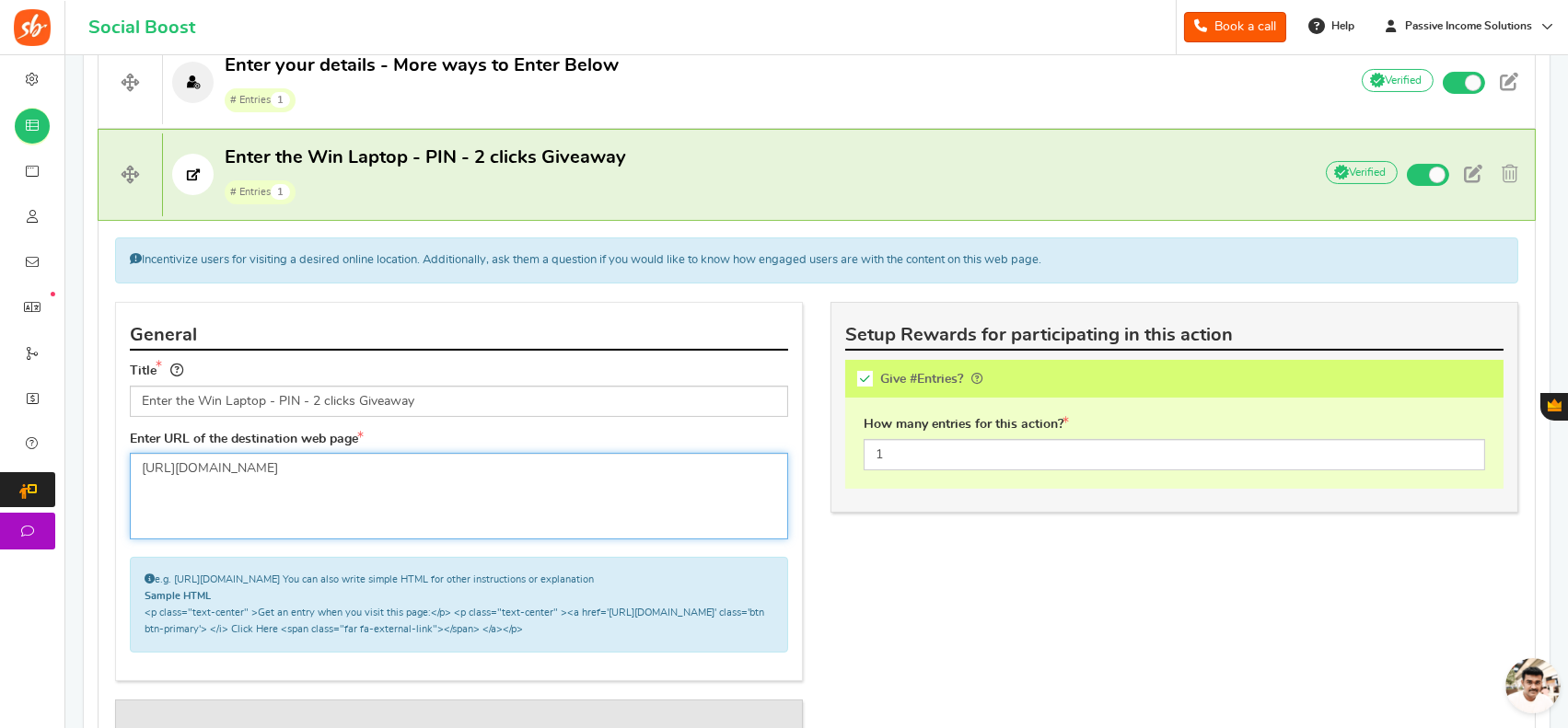 click on "[URL][DOMAIN_NAME]" at bounding box center [459, 496] 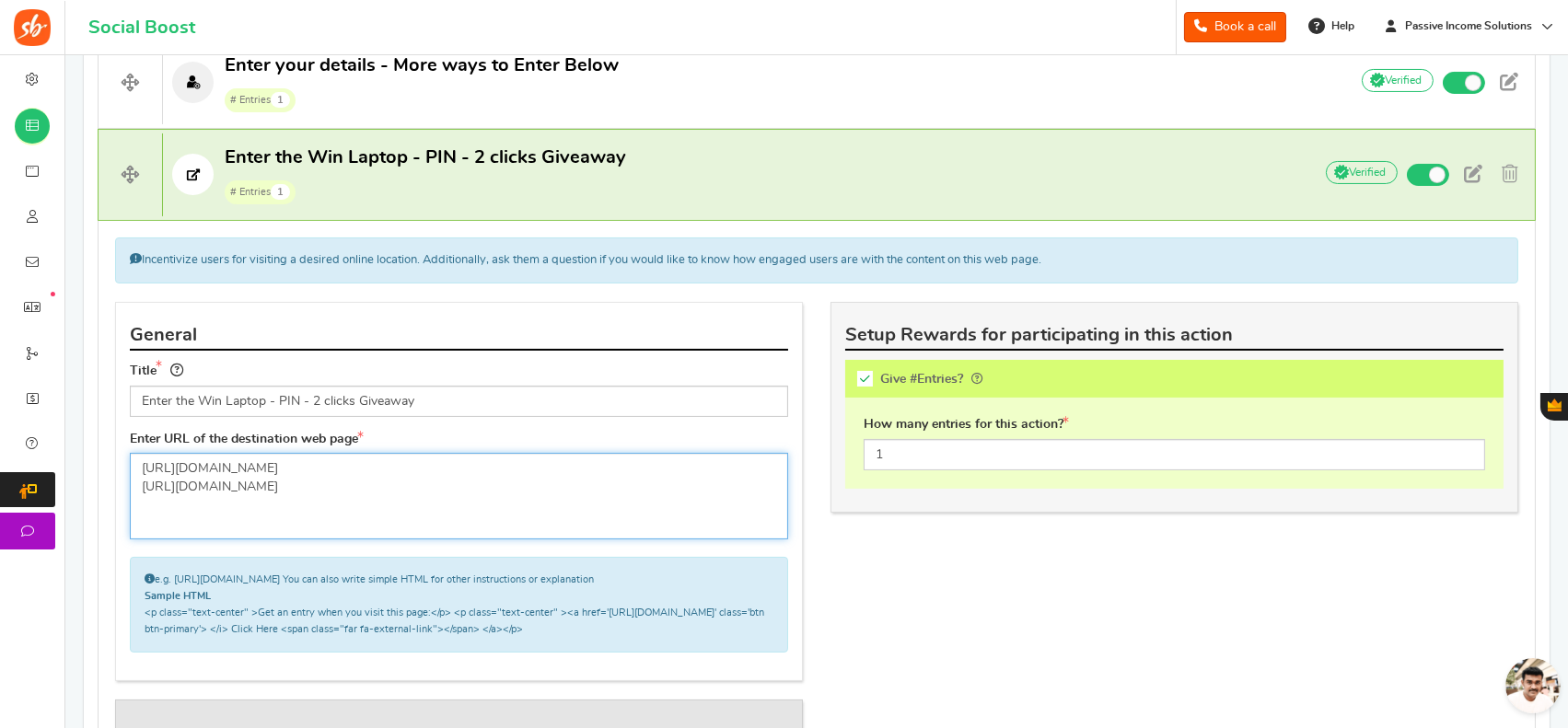 click on "[URL][DOMAIN_NAME]" at bounding box center (459, 496) 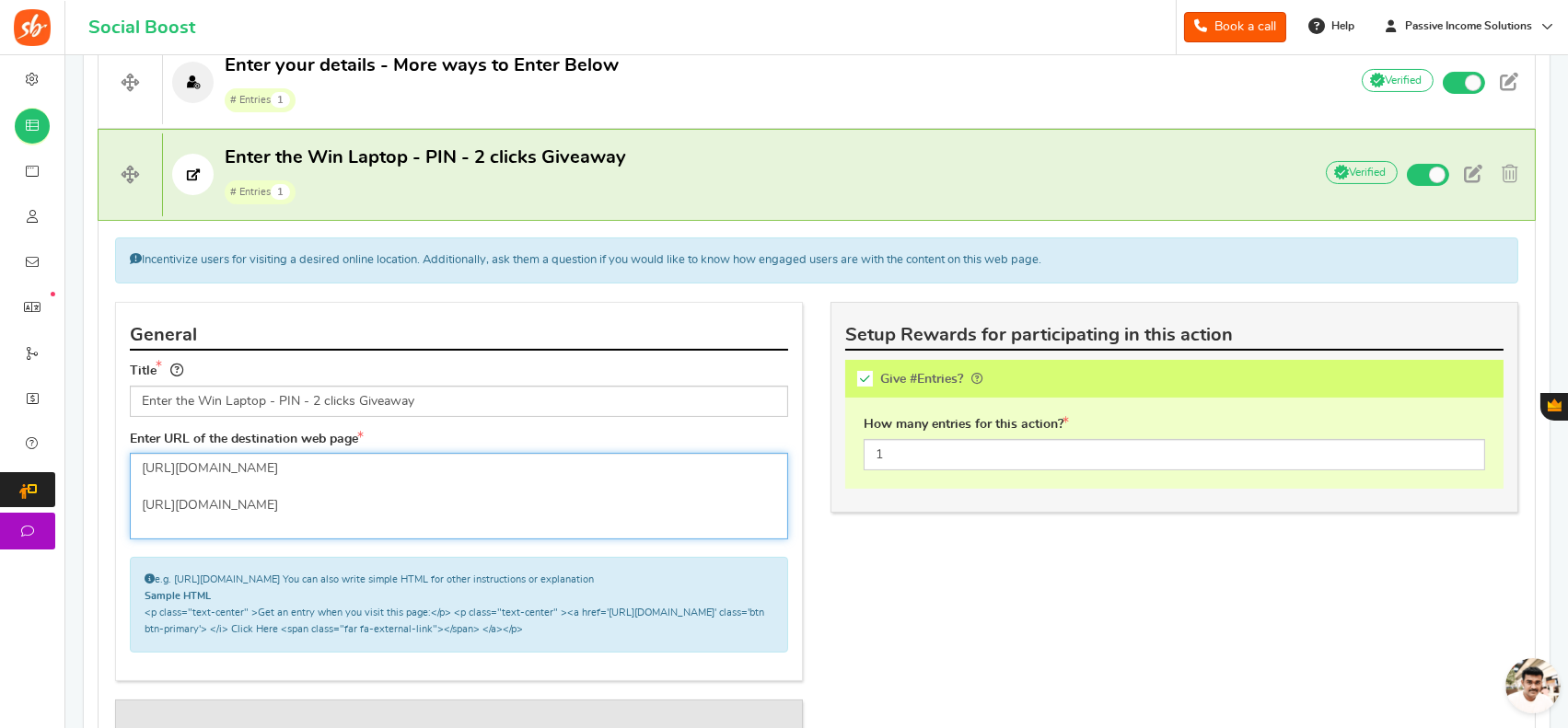 click on "[URL][DOMAIN_NAME]" at bounding box center [459, 496] 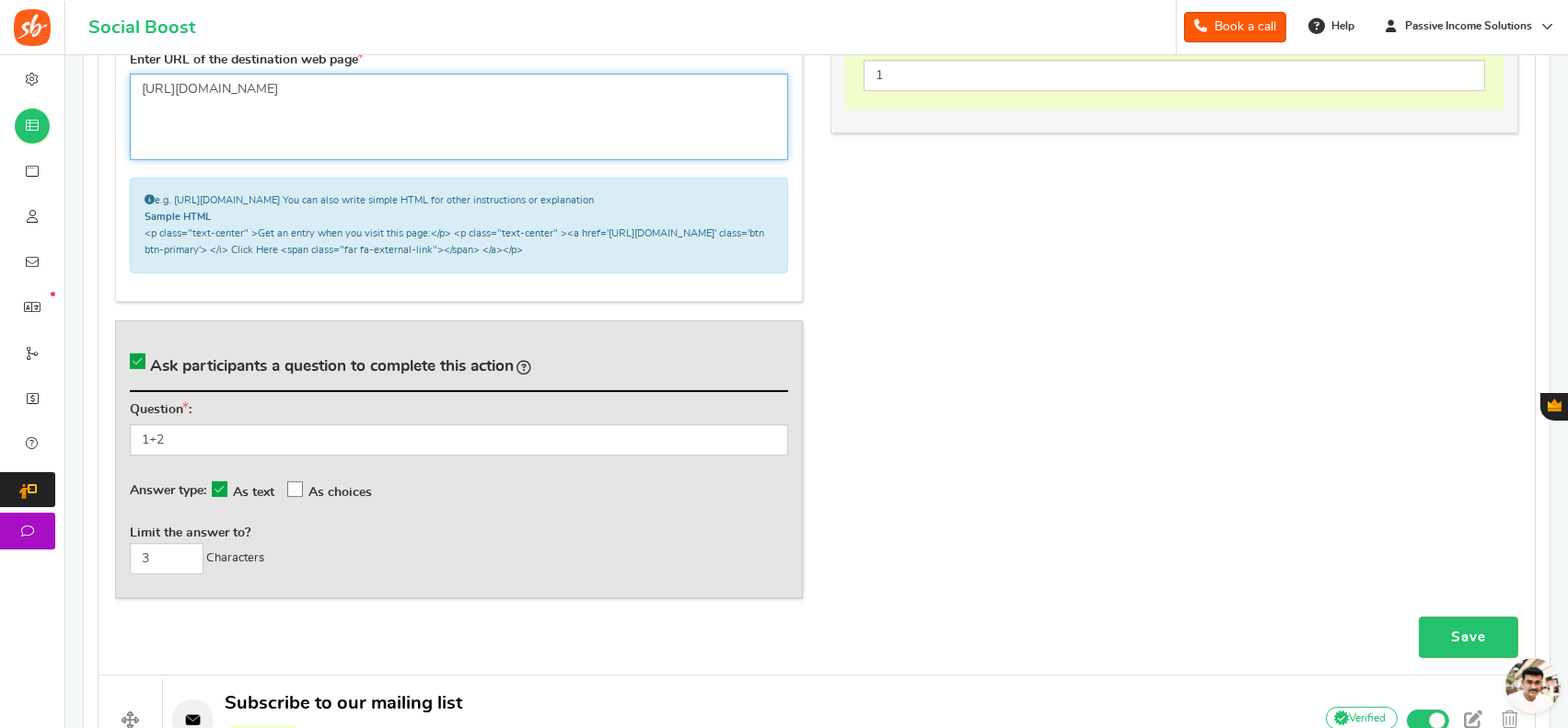 scroll, scrollTop: 1069, scrollLeft: 0, axis: vertical 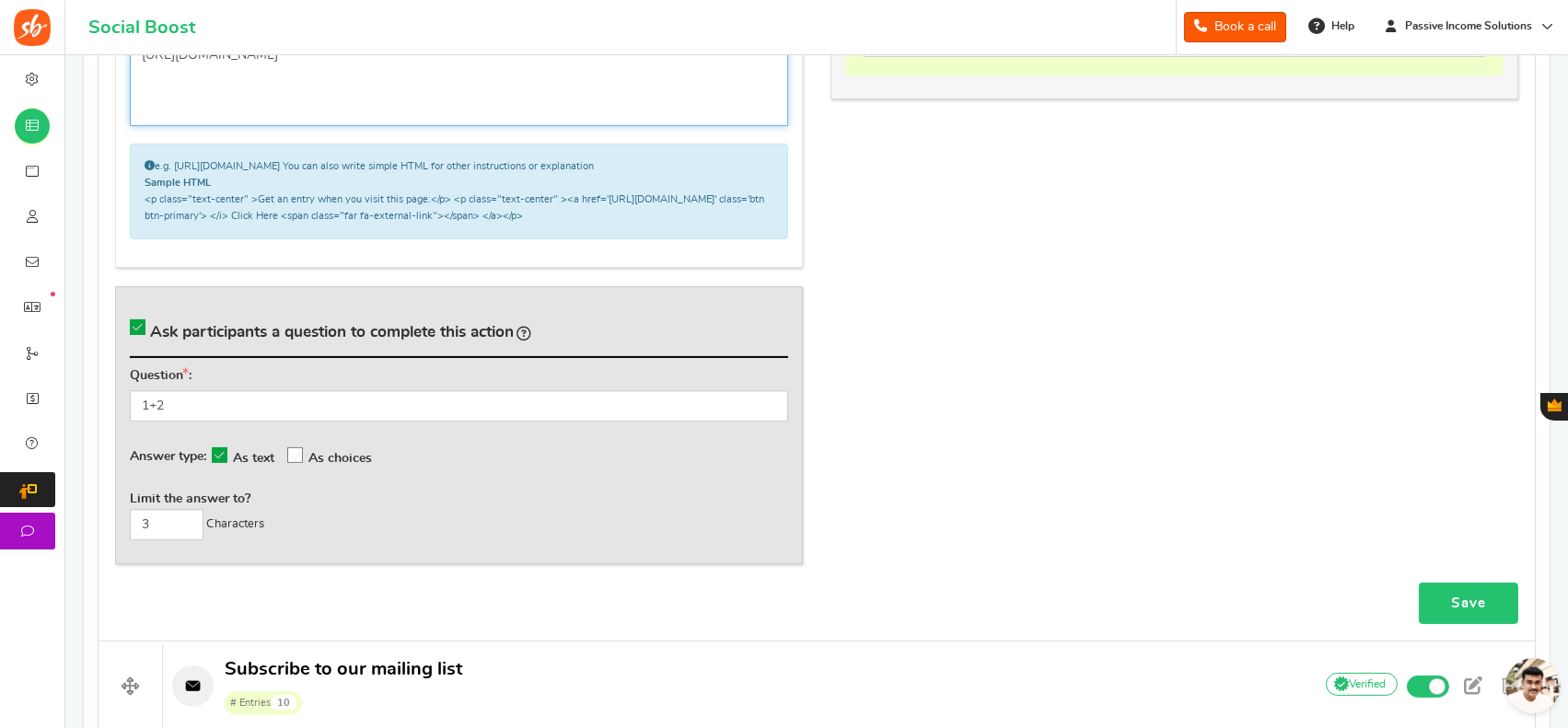 type on "[URL][DOMAIN_NAME]" 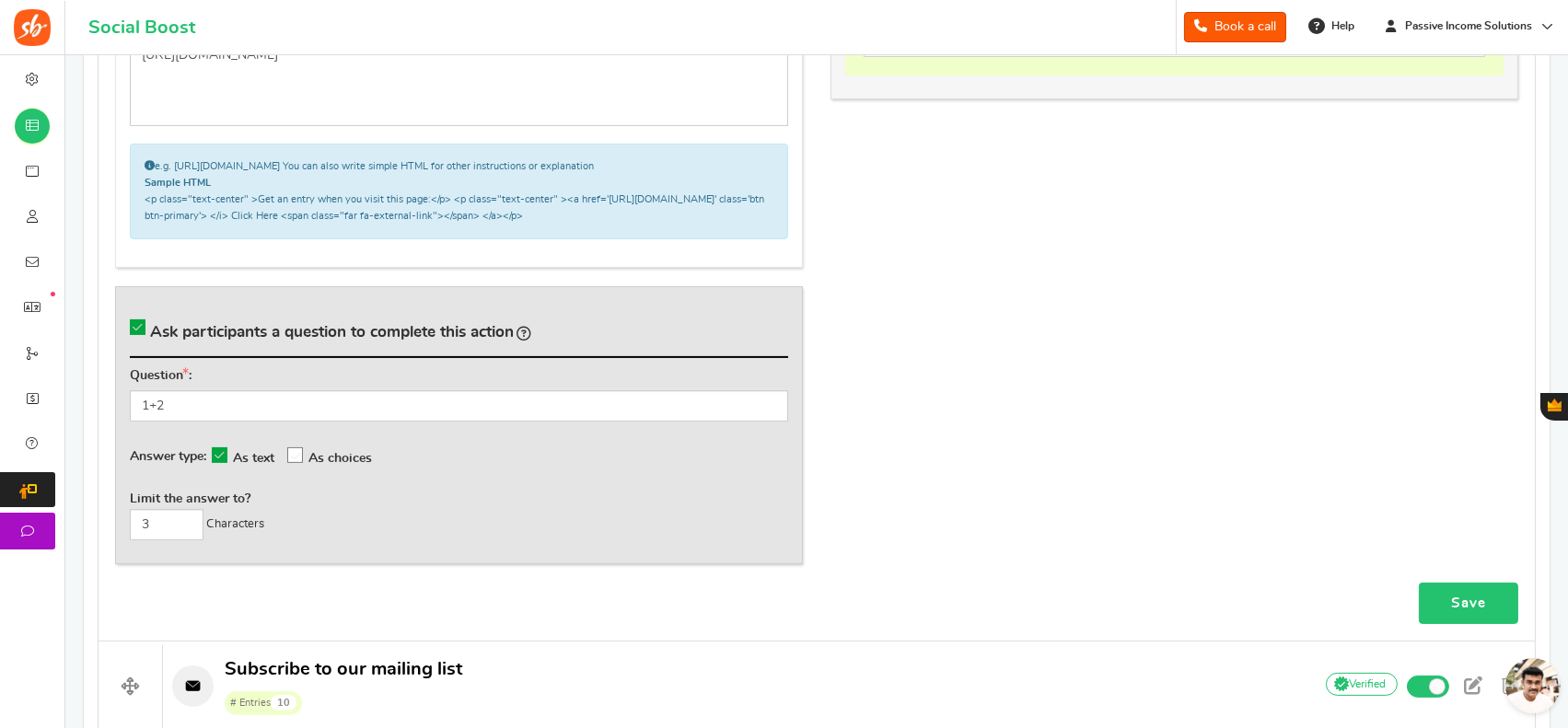 click on "Save" at bounding box center [1469, 603] 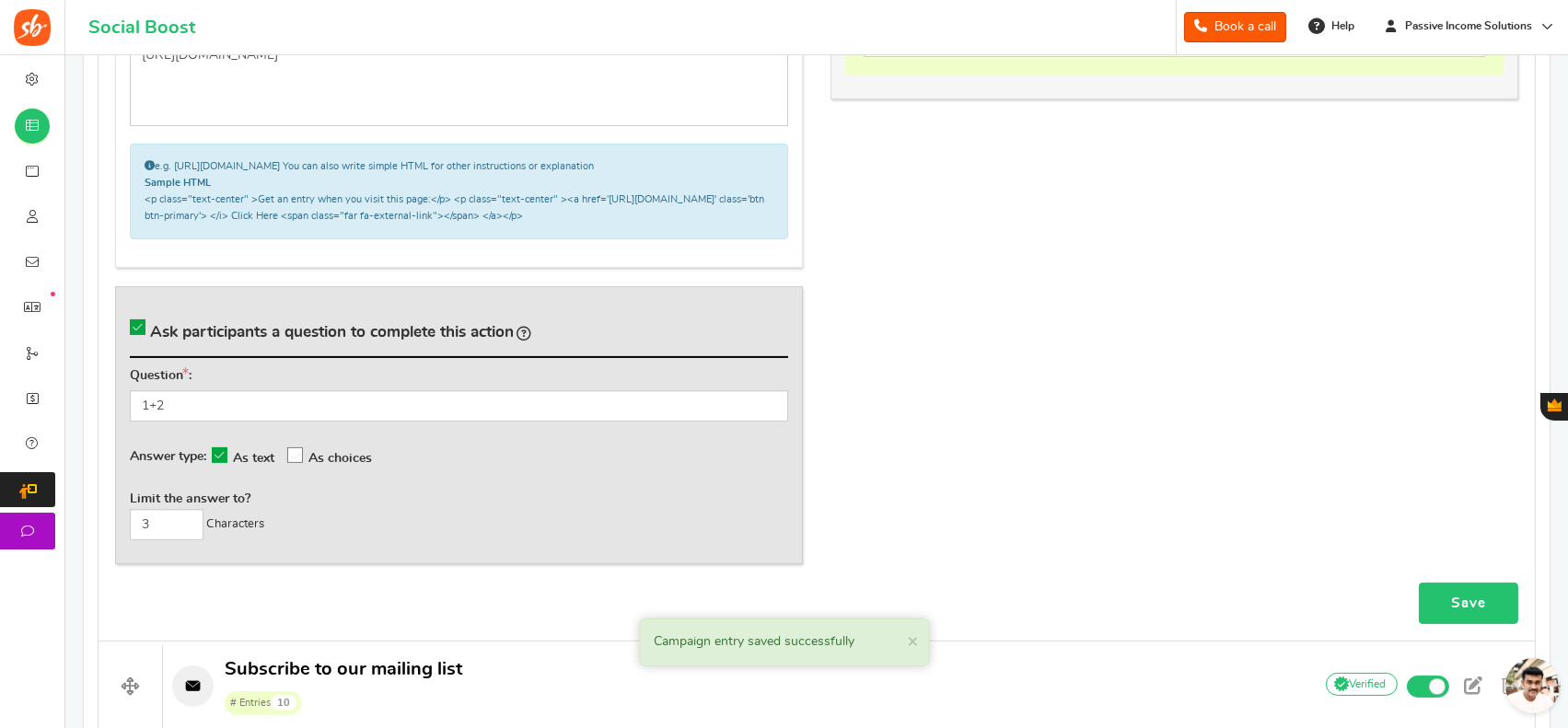 scroll, scrollTop: 2080, scrollLeft: 0, axis: vertical 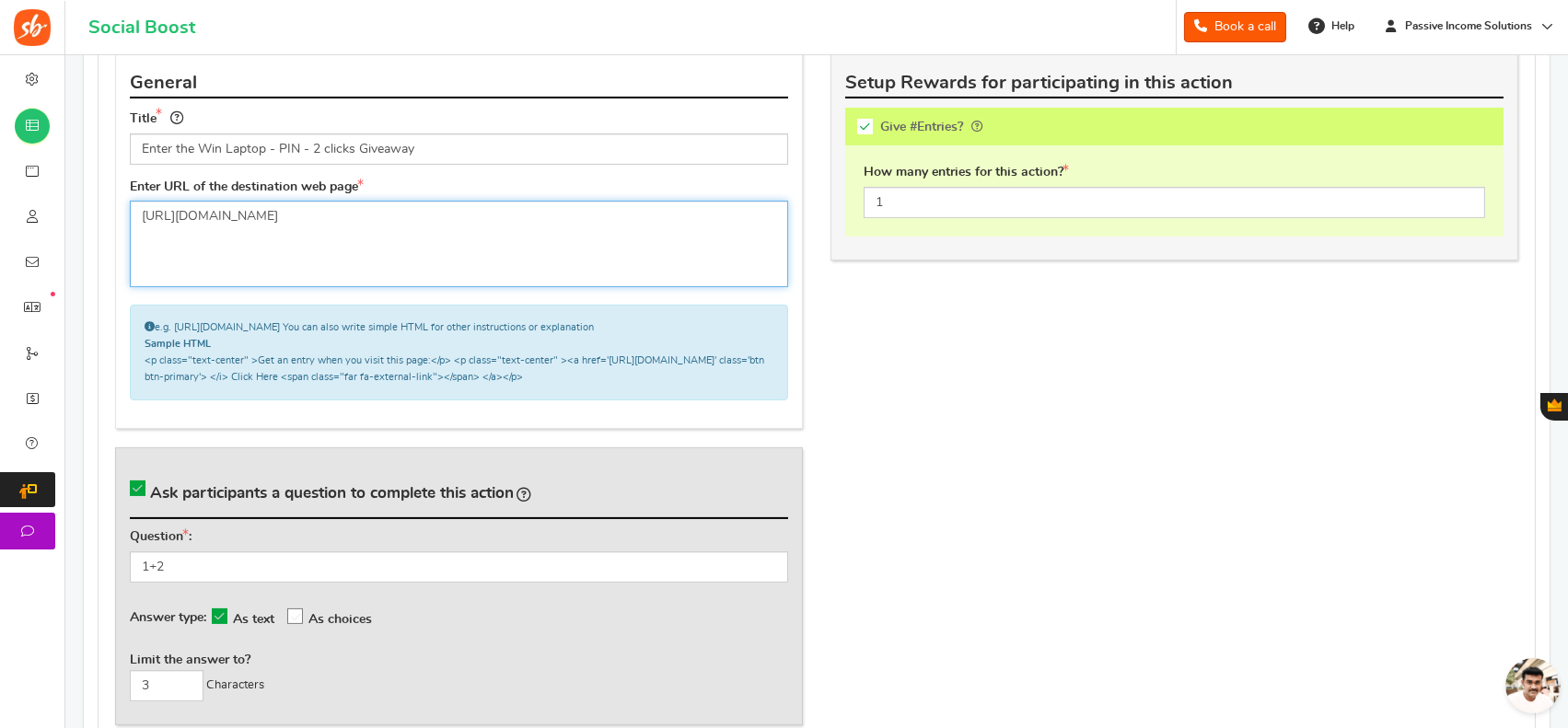 click on "[URL][DOMAIN_NAME]" at bounding box center (459, 244) 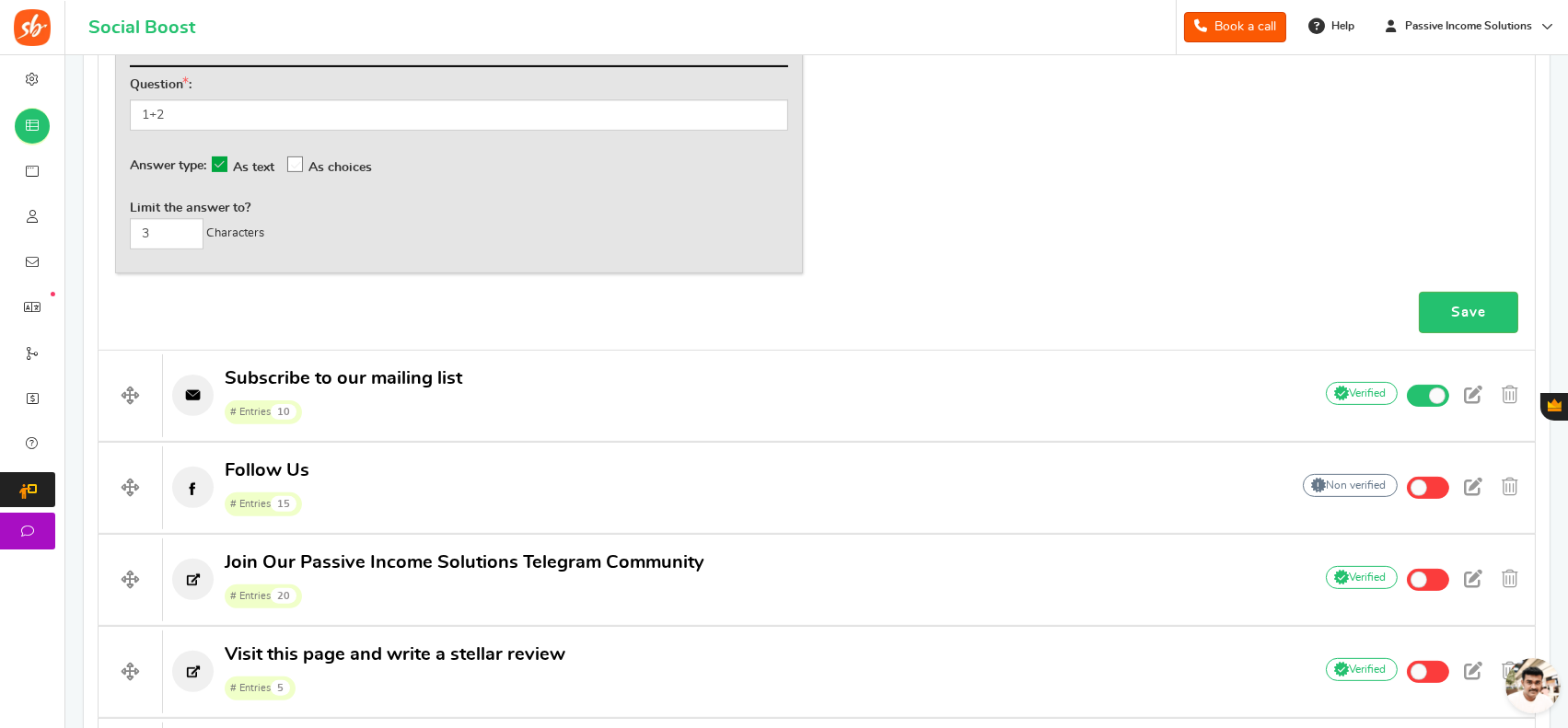 scroll, scrollTop: 1354, scrollLeft: 0, axis: vertical 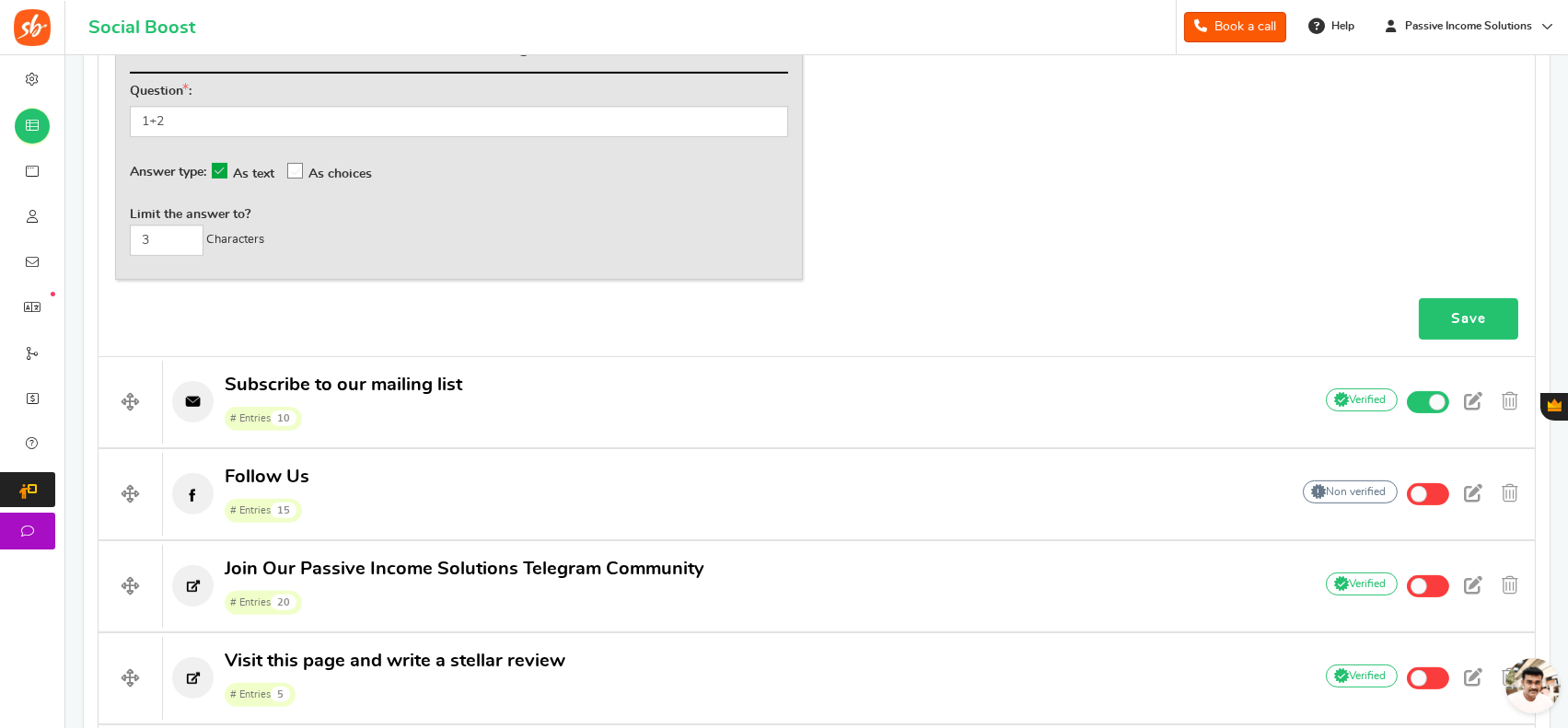 click on "Save" at bounding box center [1469, 318] 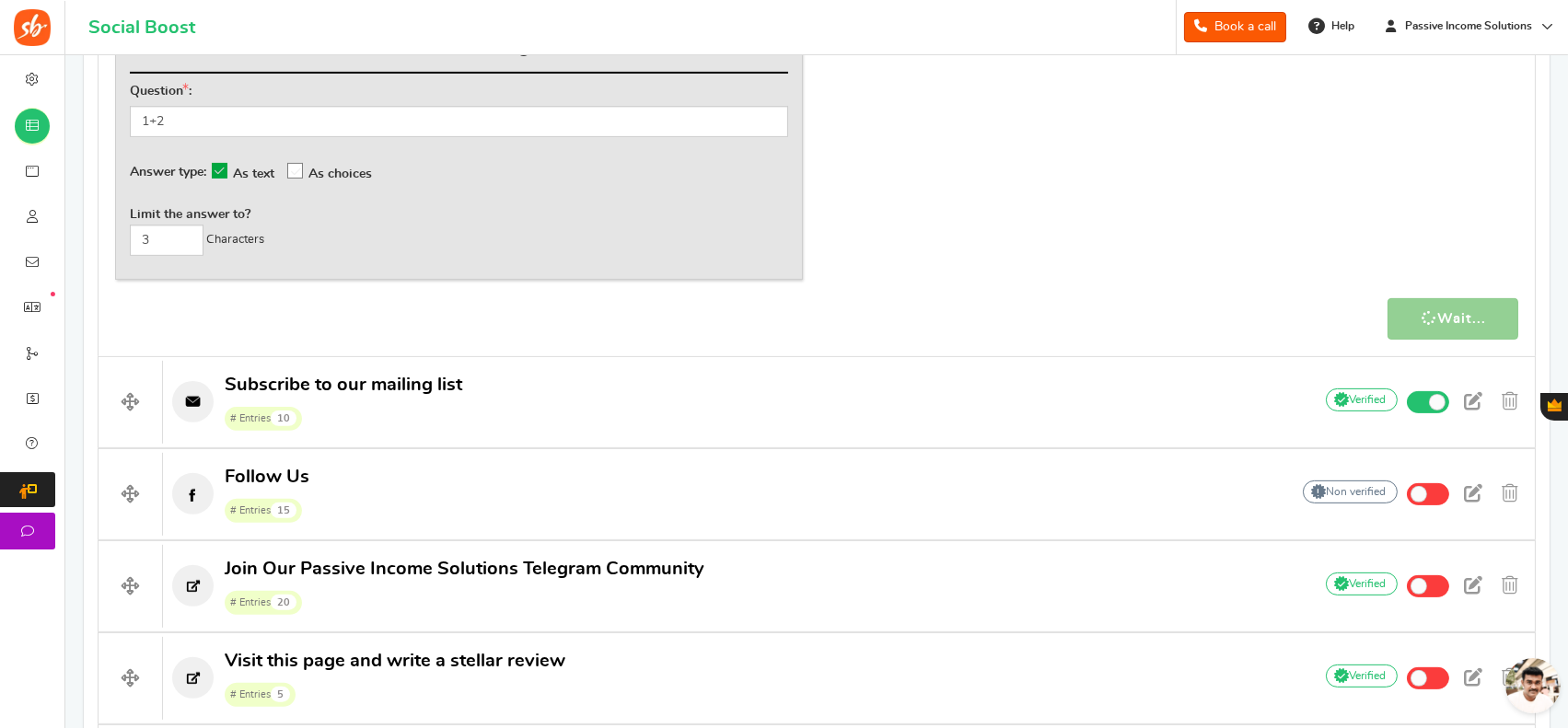 scroll, scrollTop: 2080, scrollLeft: 0, axis: vertical 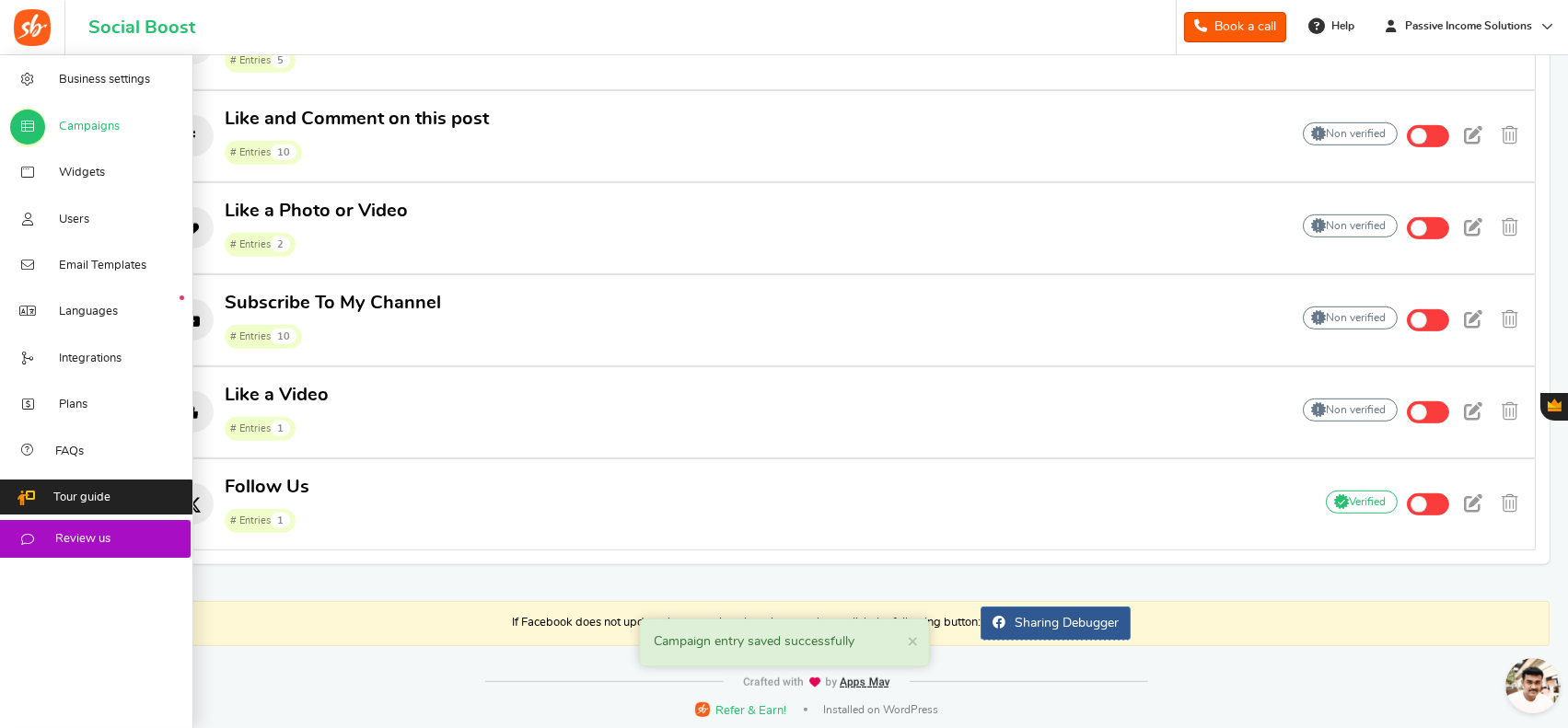 click on "Campaigns" at bounding box center (89, 127) 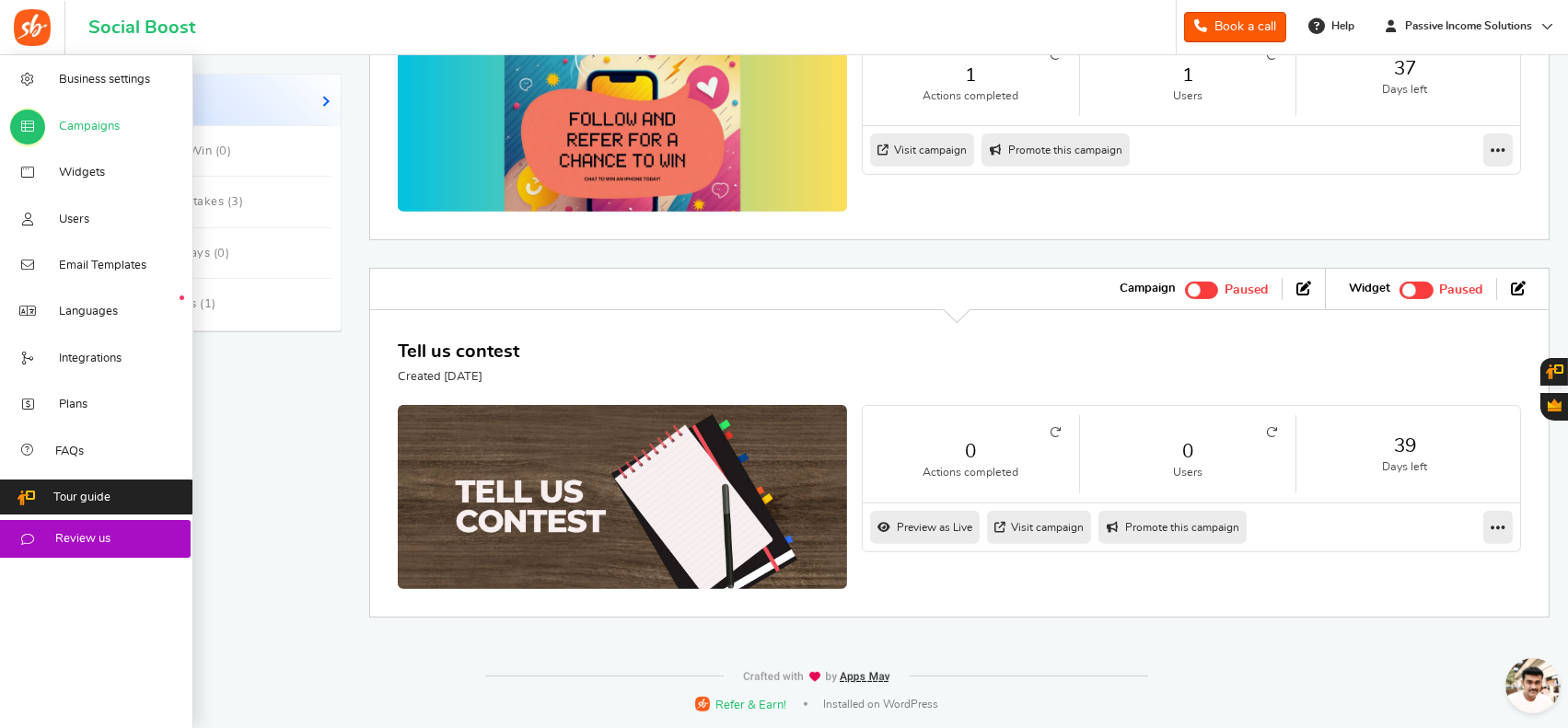 scroll, scrollTop: 0, scrollLeft: 0, axis: both 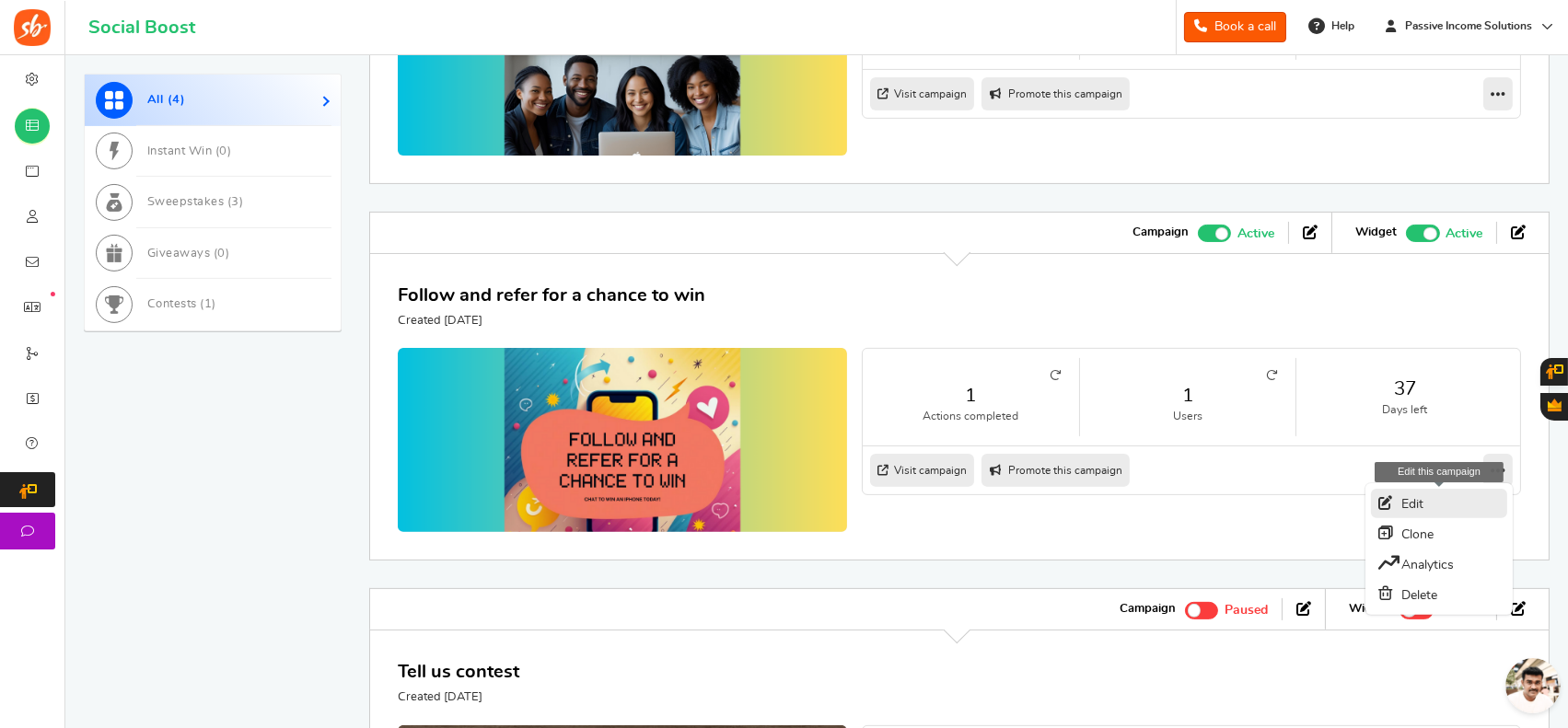 click on "Edit" at bounding box center [1439, 503] 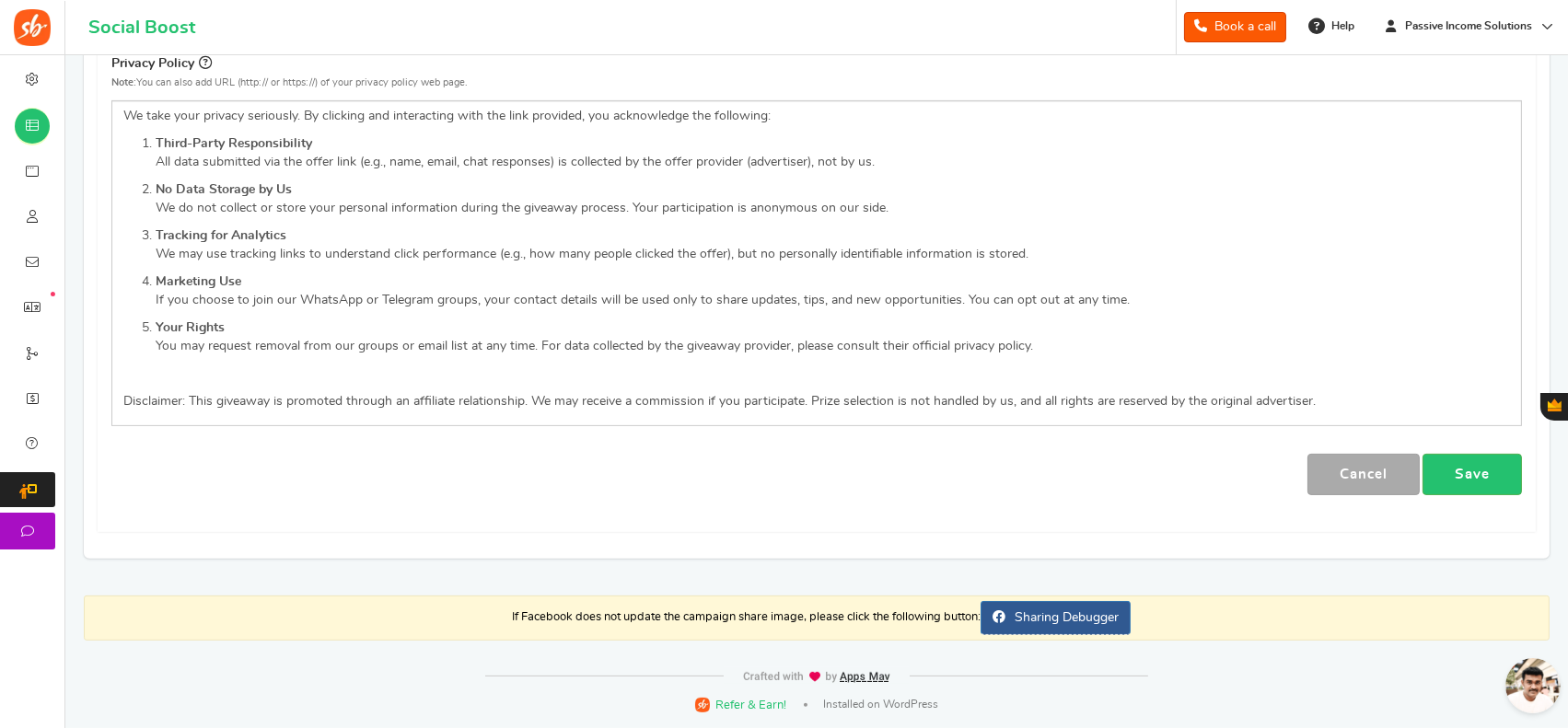 scroll, scrollTop: 0, scrollLeft: 0, axis: both 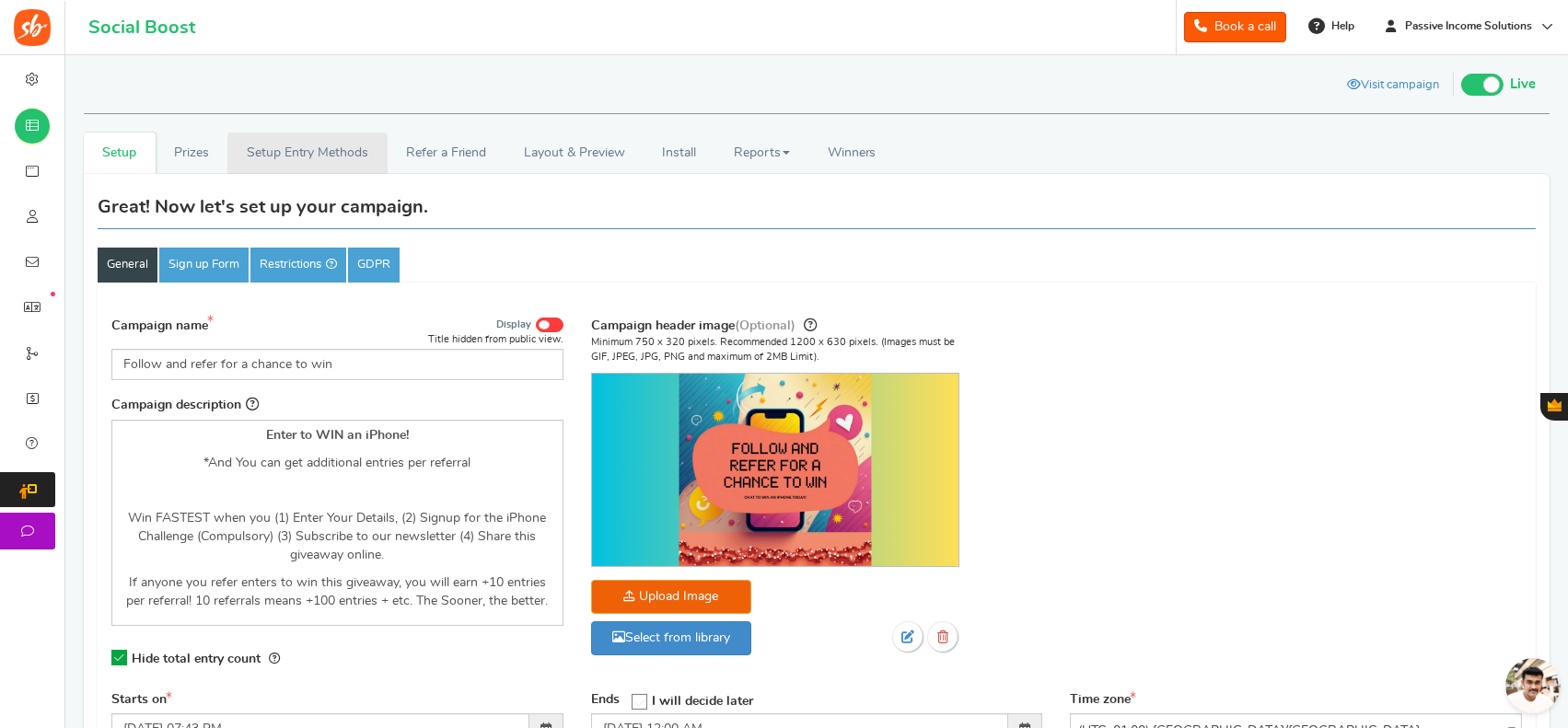 click on "Setup Entry Methods" at bounding box center [307, 153] 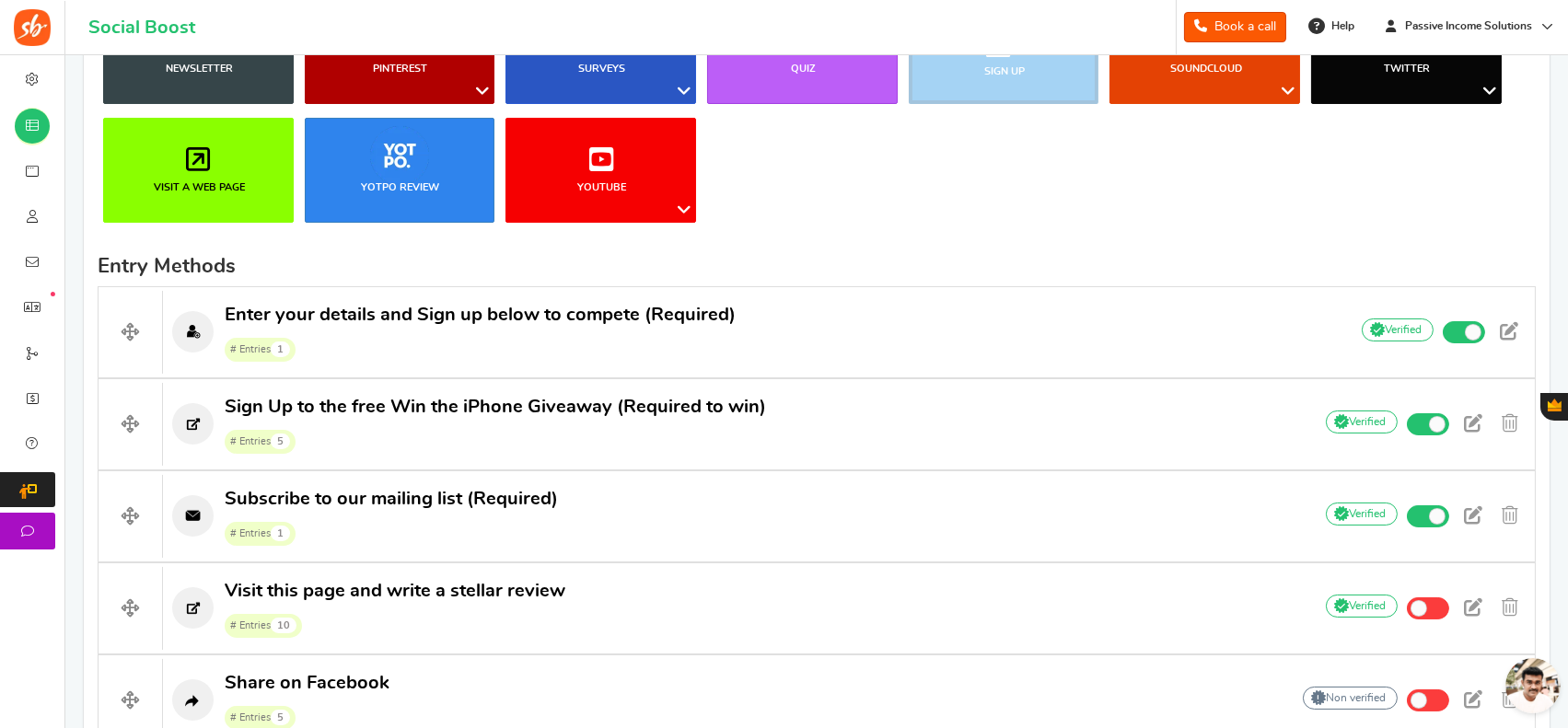 scroll, scrollTop: 462, scrollLeft: 0, axis: vertical 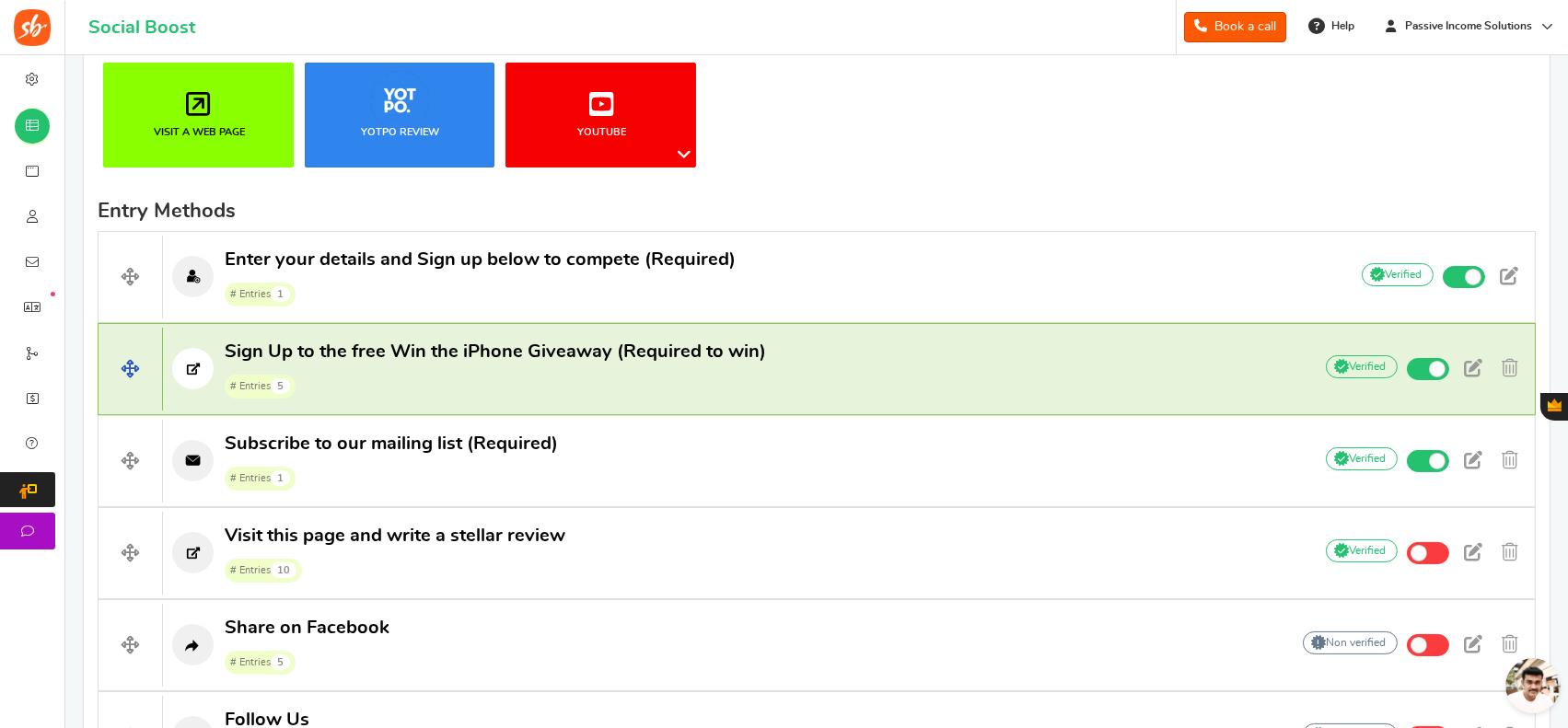 click on "Sign Up to the free Win the iPhone Giveaway (Required to win)
# Entries  5" at bounding box center (728, 369) 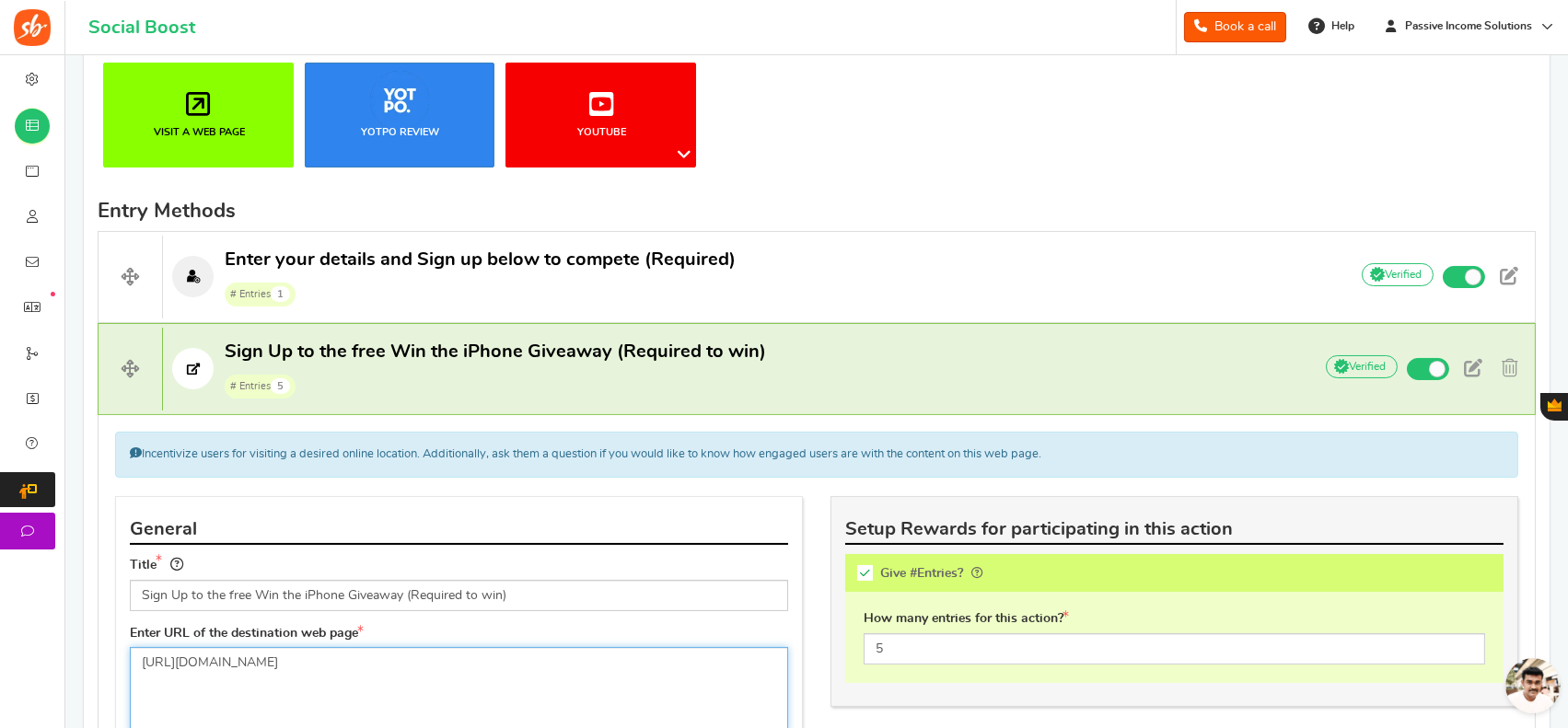 click on "[URL][DOMAIN_NAME]" at bounding box center (459, 690) 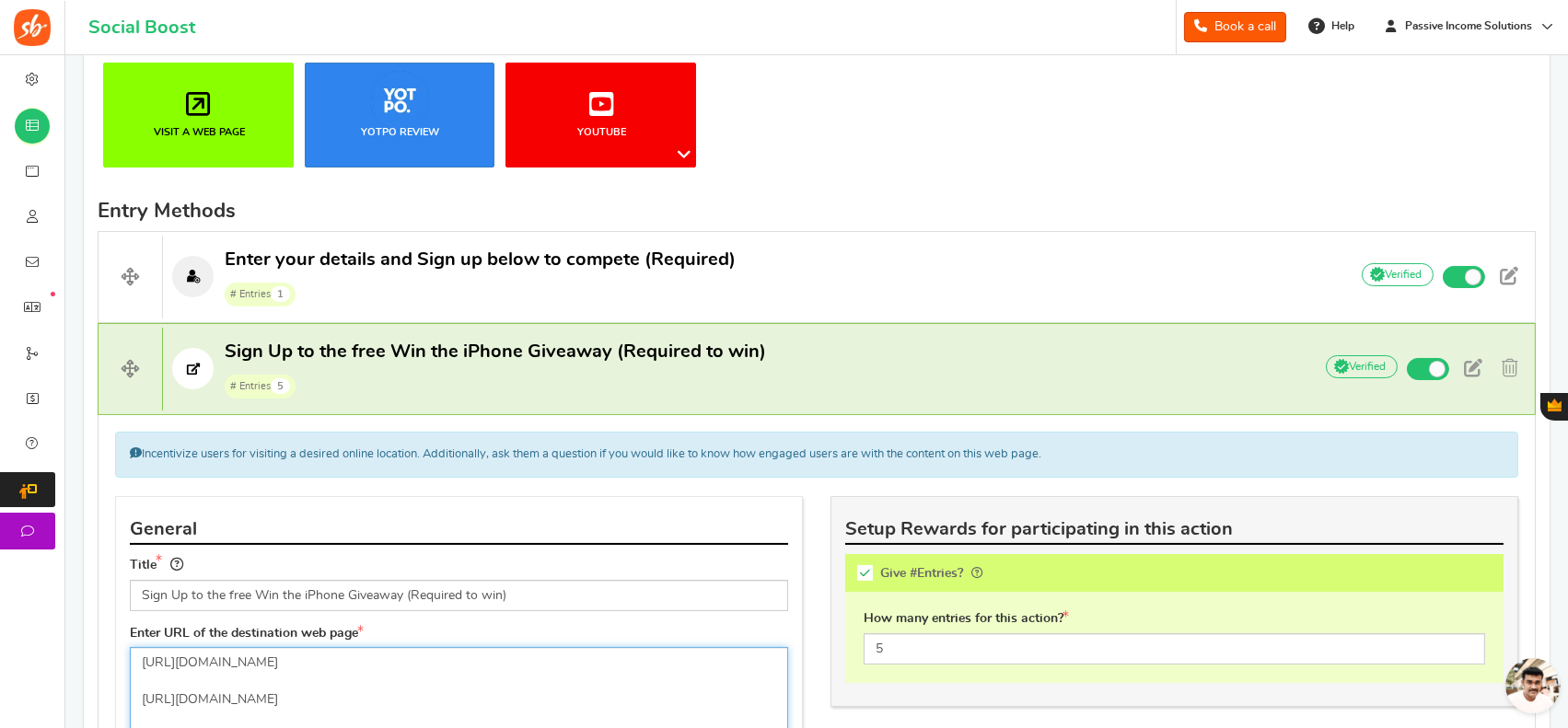 click on "[URL][DOMAIN_NAME]" at bounding box center [459, 690] 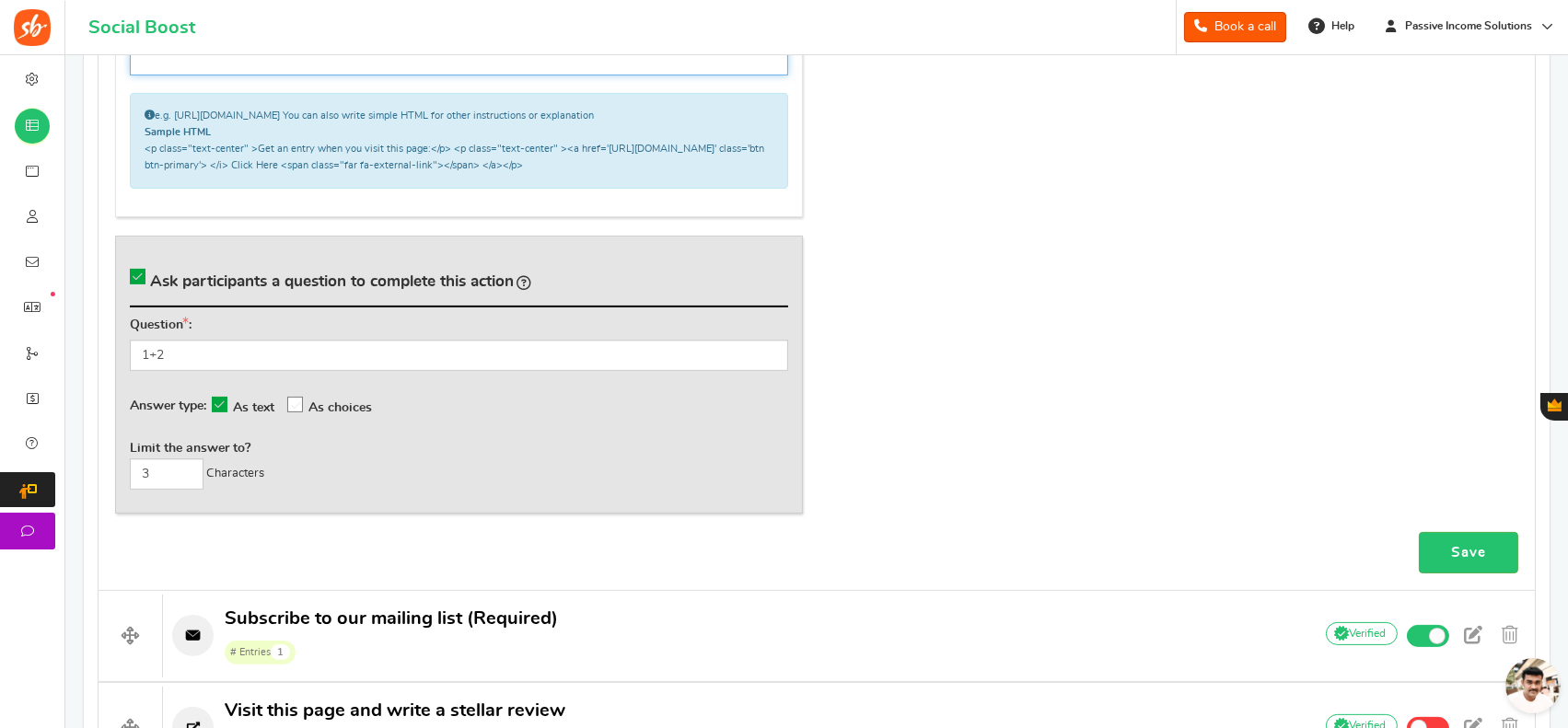 scroll, scrollTop: 1149, scrollLeft: 0, axis: vertical 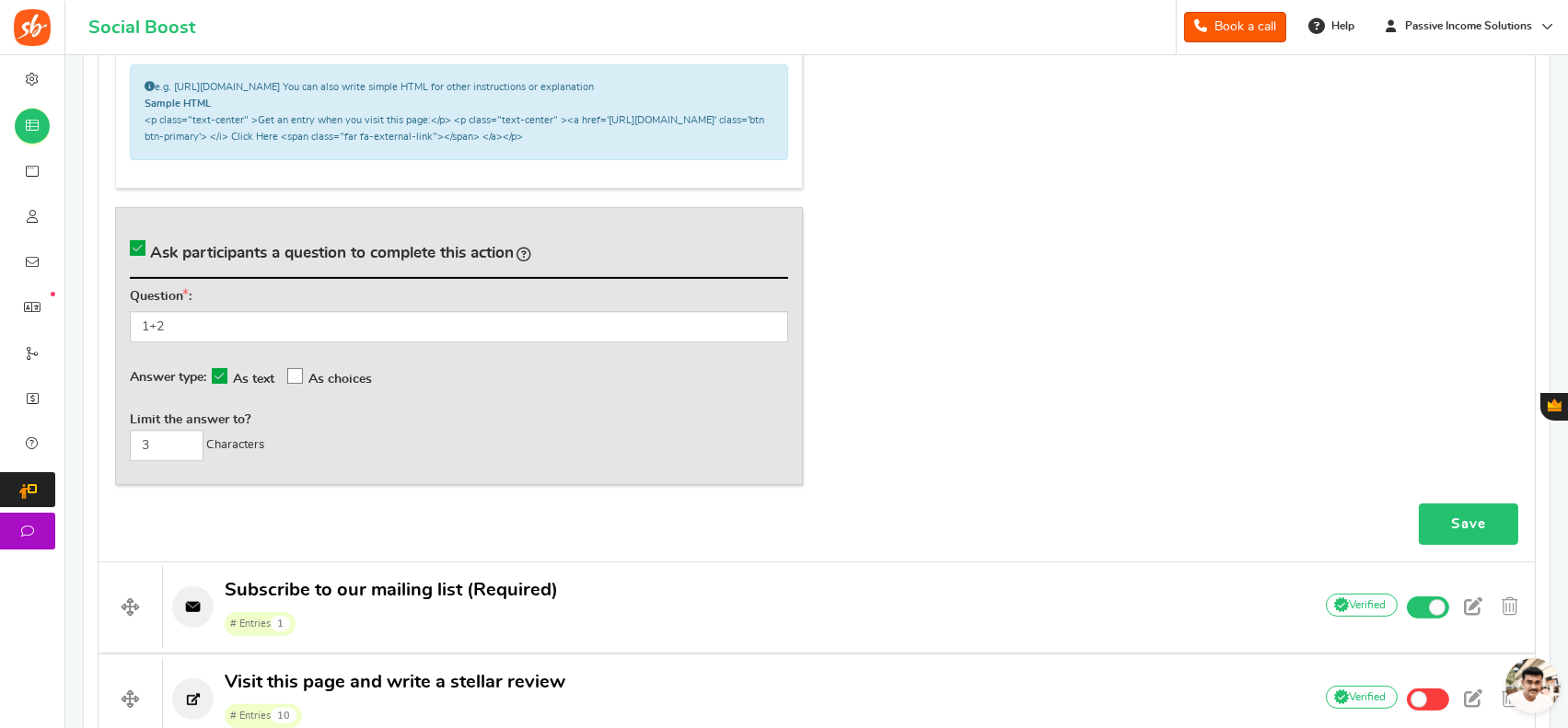 type on "[URL][DOMAIN_NAME]" 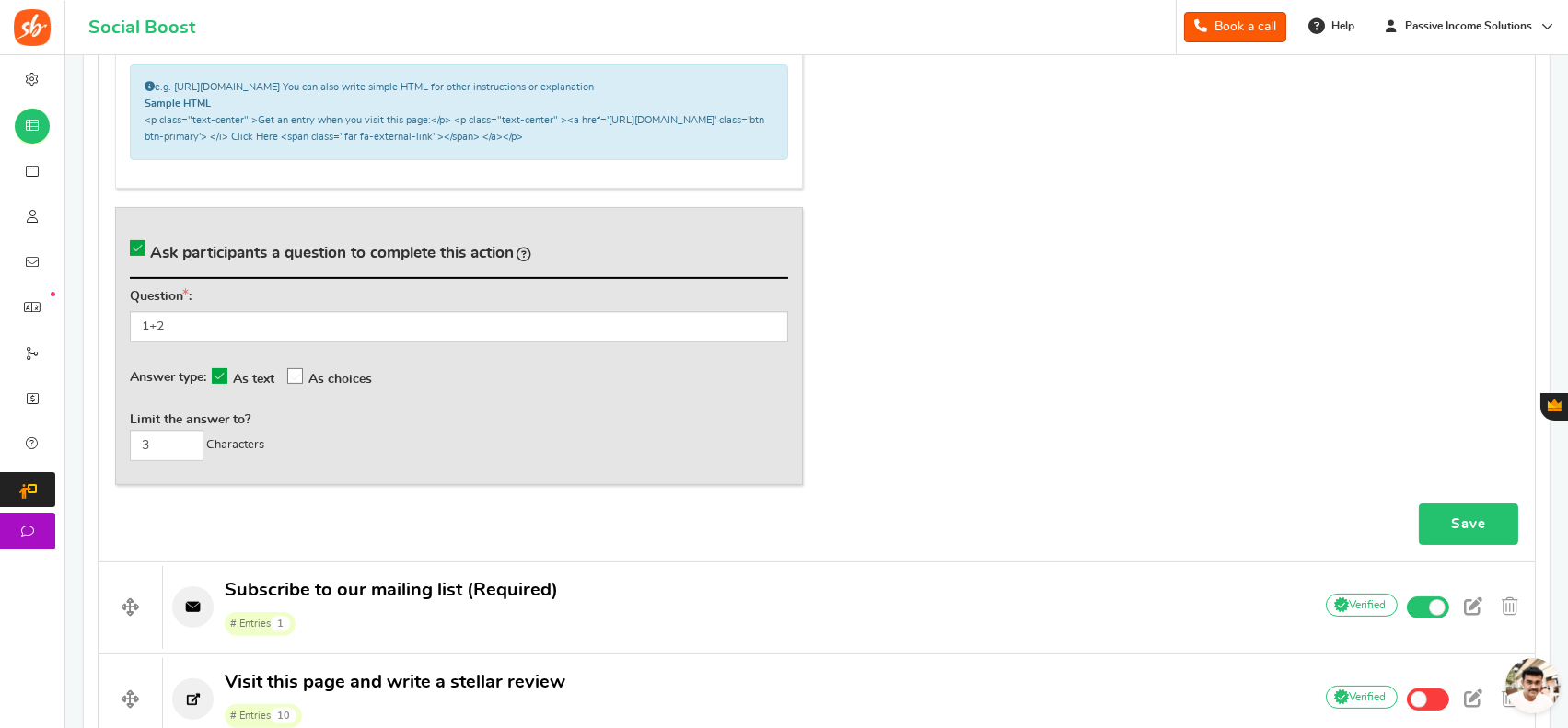 click on "Save" at bounding box center [1469, 524] 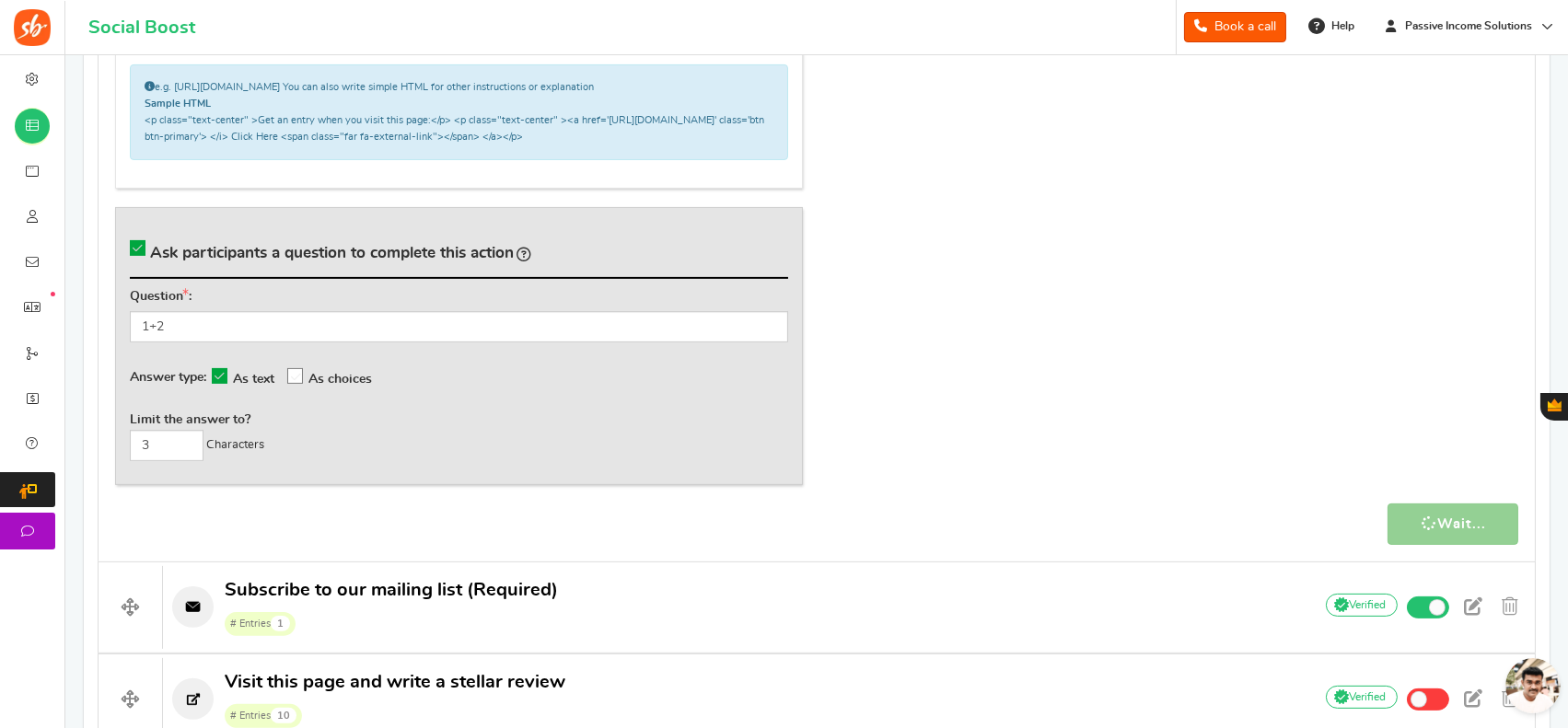 scroll, scrollTop: 1988, scrollLeft: 0, axis: vertical 